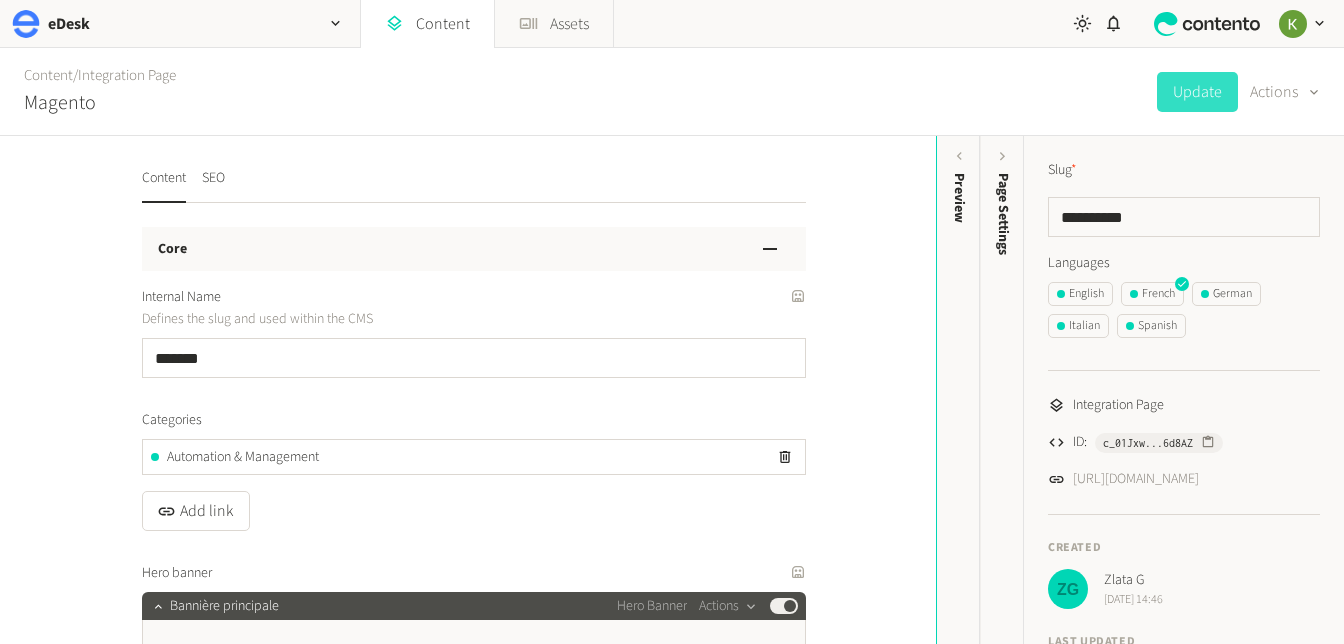 scroll, scrollTop: 0, scrollLeft: 0, axis: both 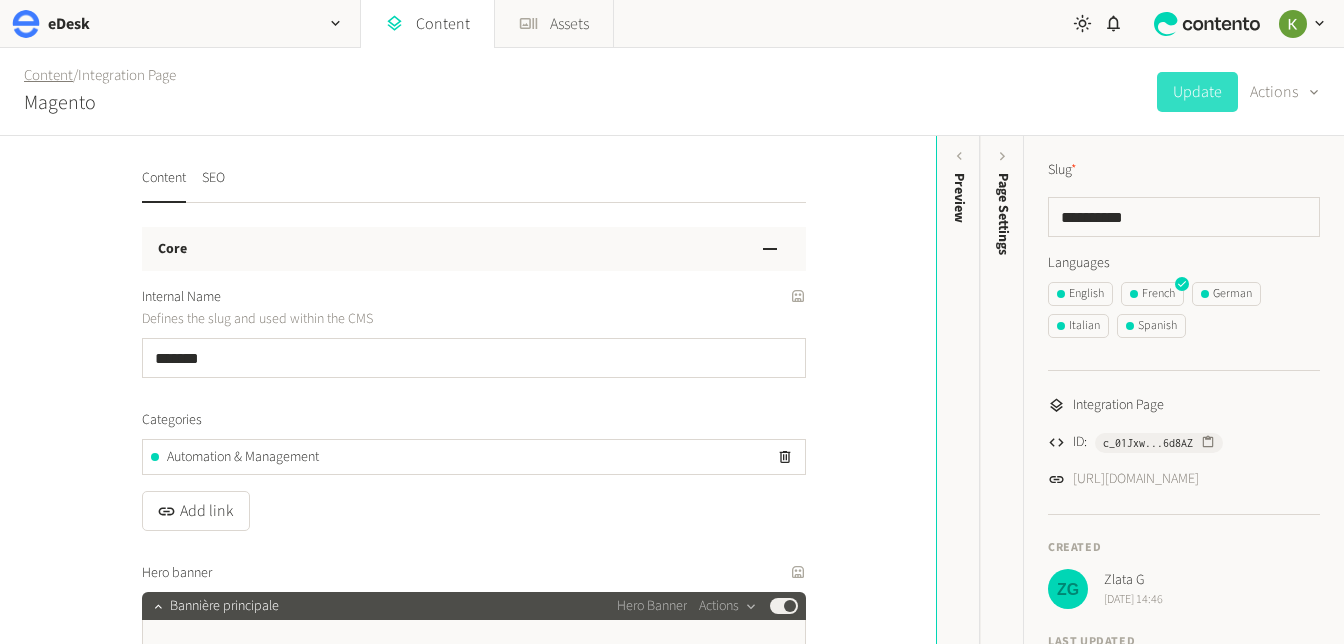 click on "Content" 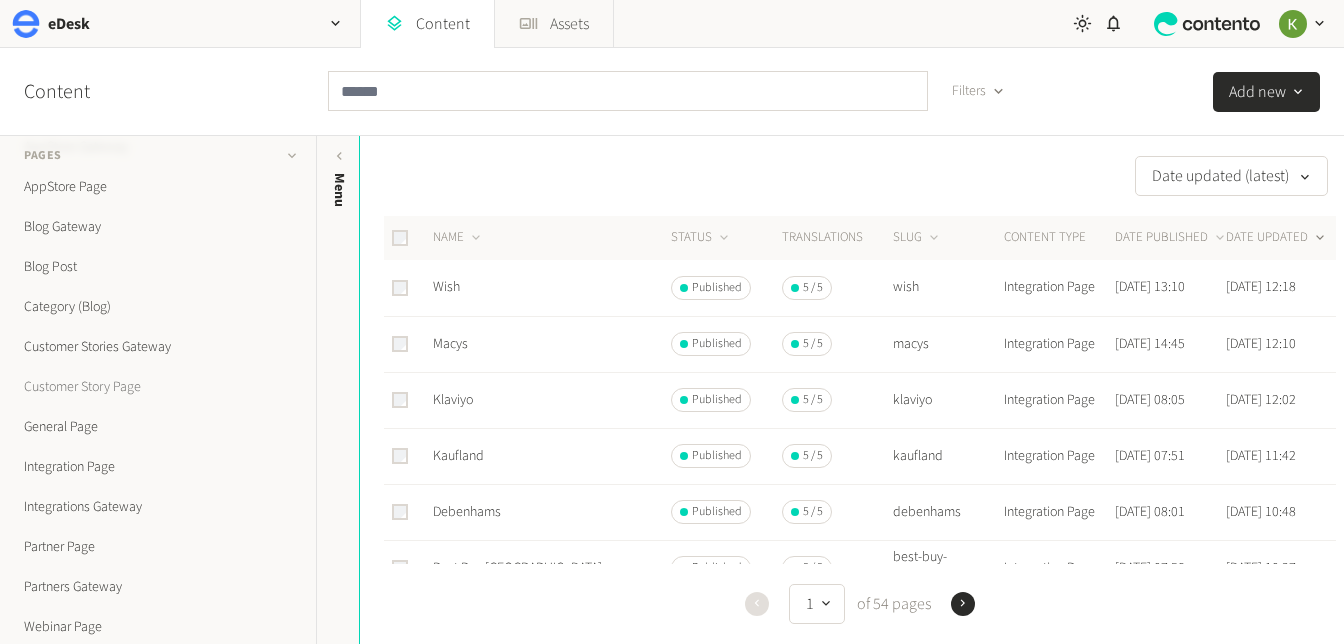 scroll, scrollTop: 141, scrollLeft: 0, axis: vertical 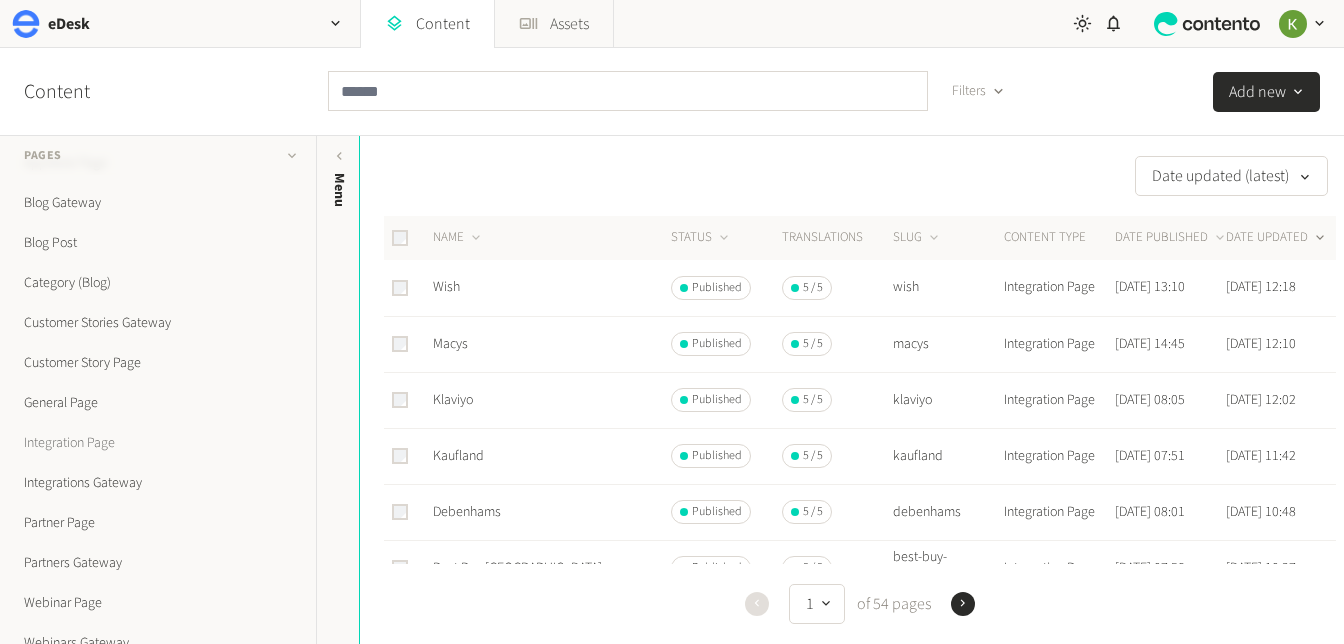 click on "Integration Page" 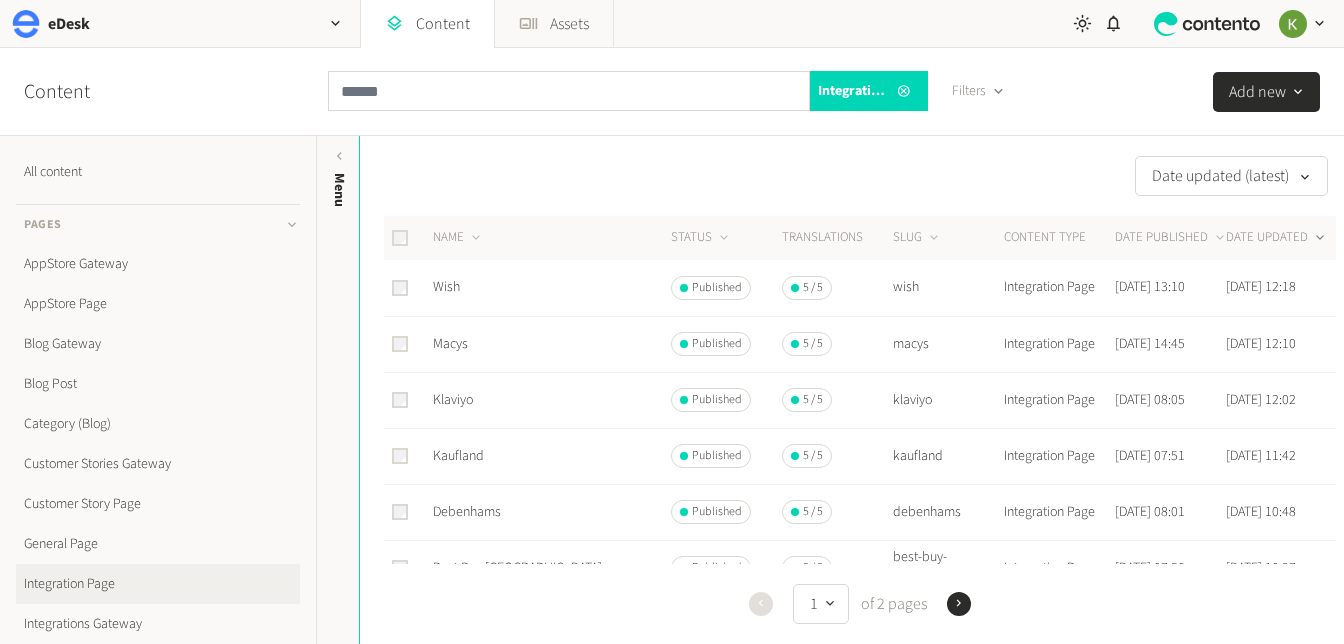 click on "Filters" 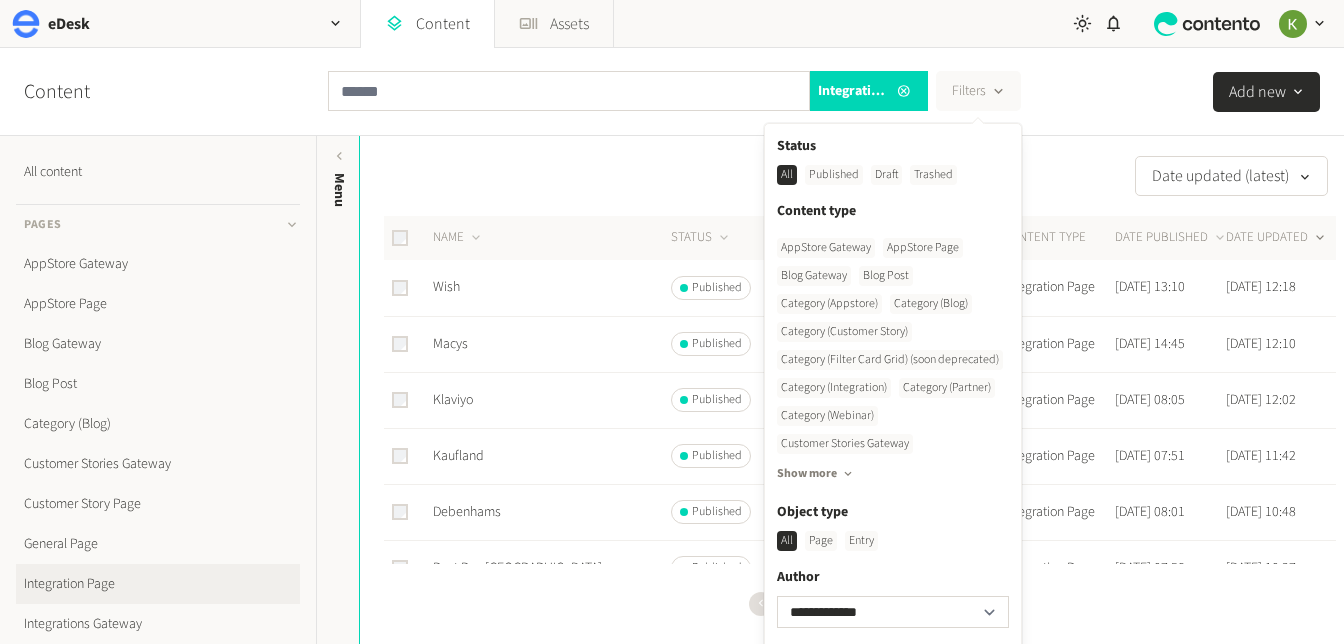 click on "Published" 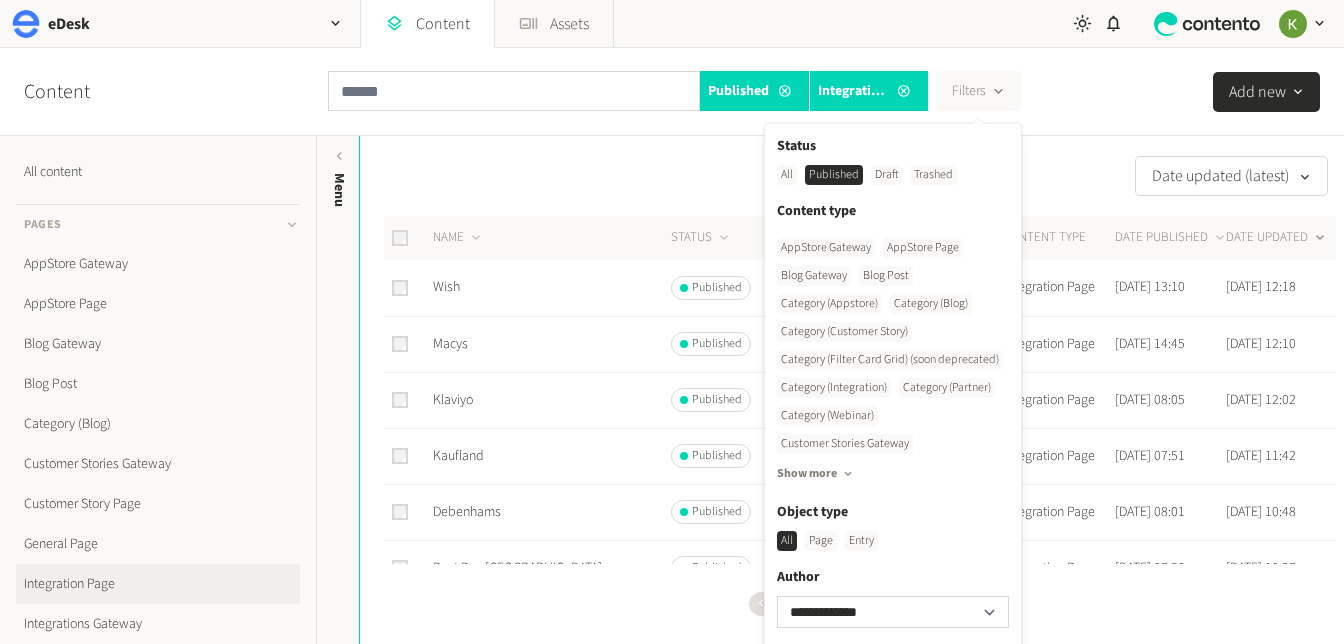 click on "Date updated (latest)" 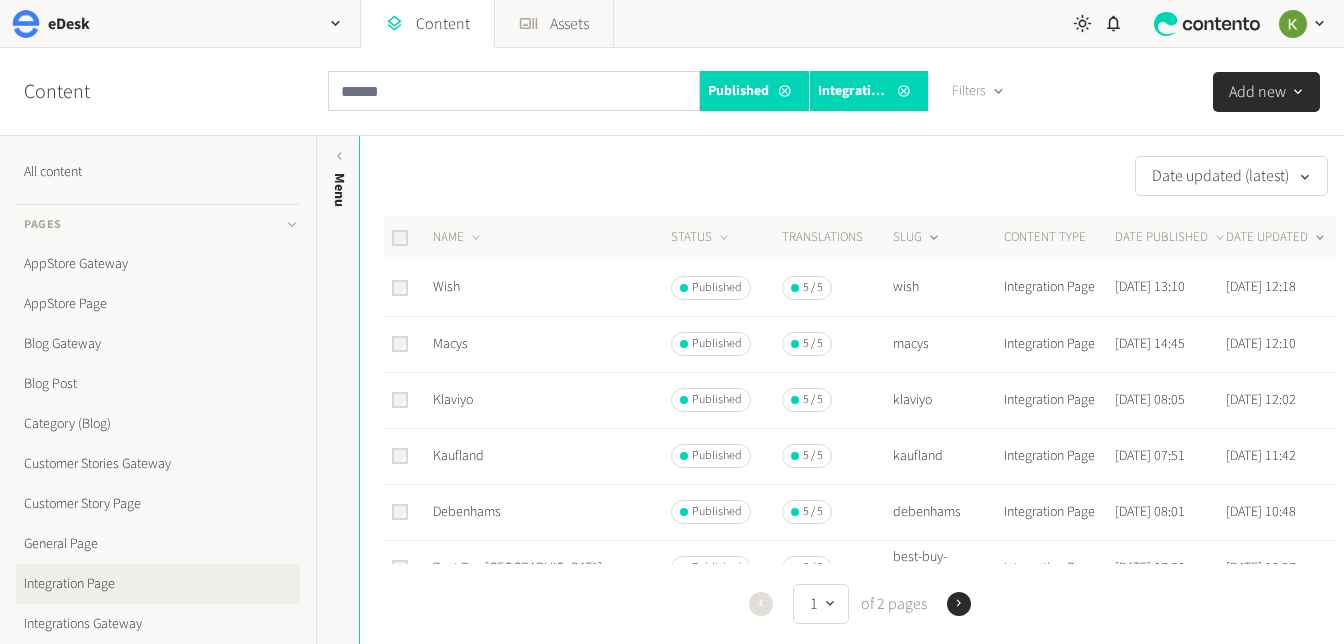 click on "SLUG" 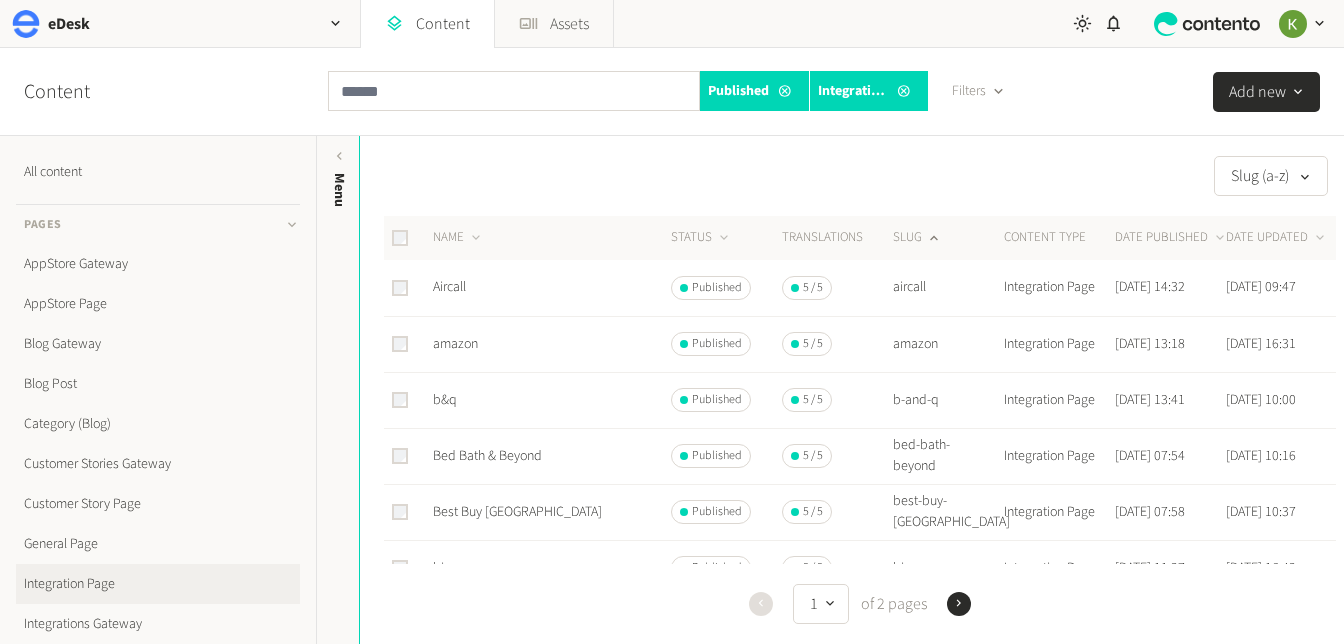 click on "aircall" 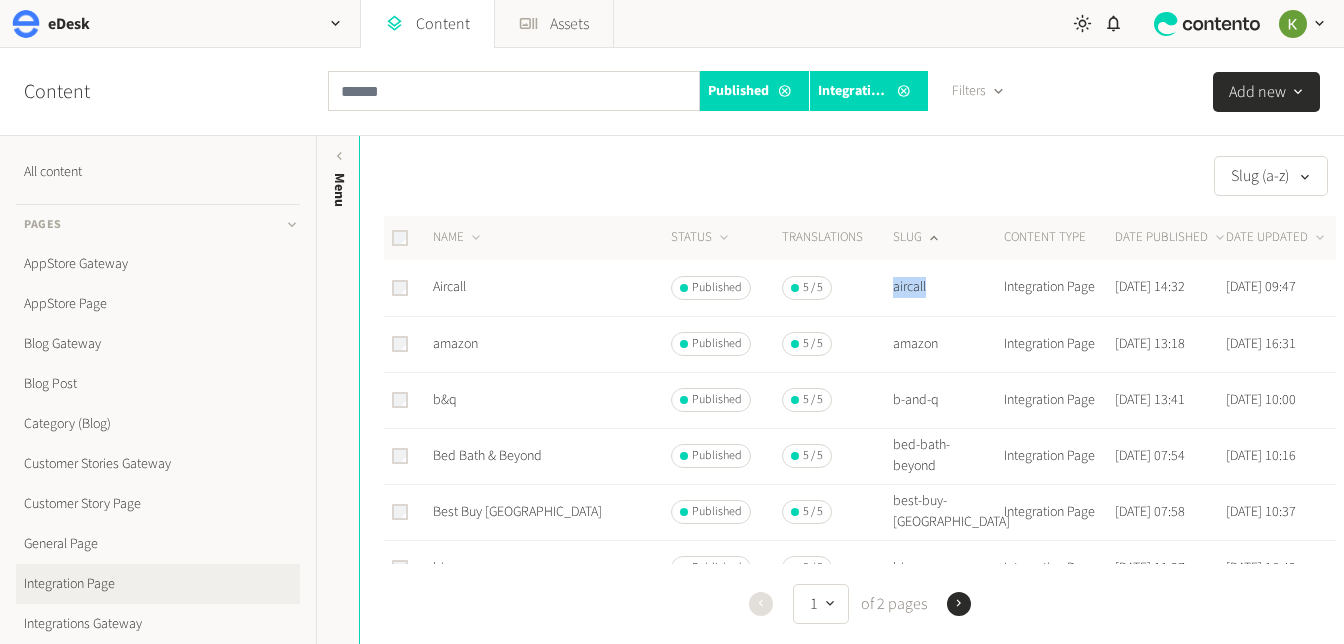 click on "aircall" 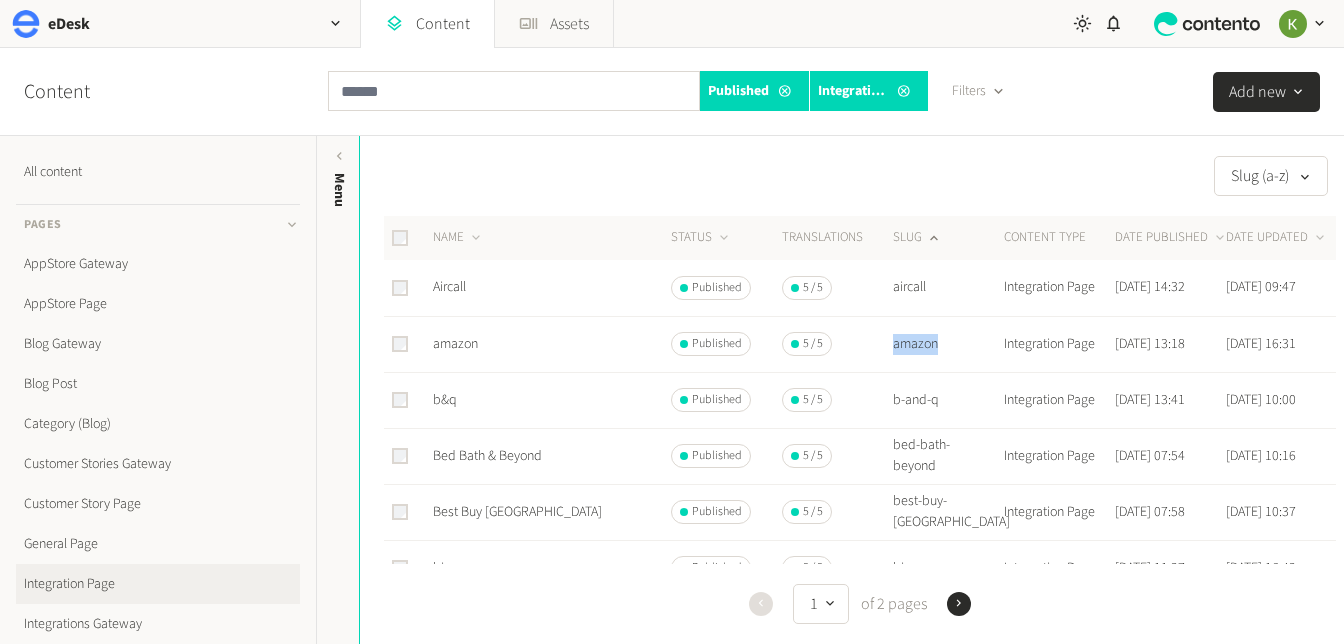 click on "amazon" 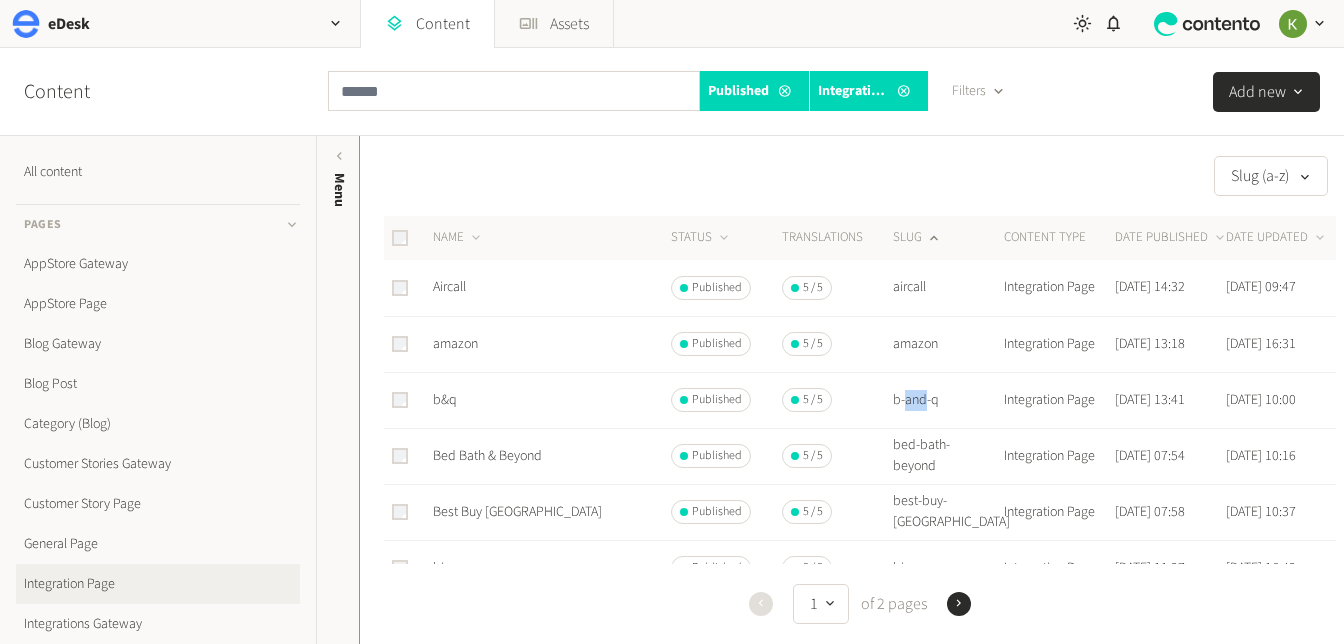 click on "b-and-q" 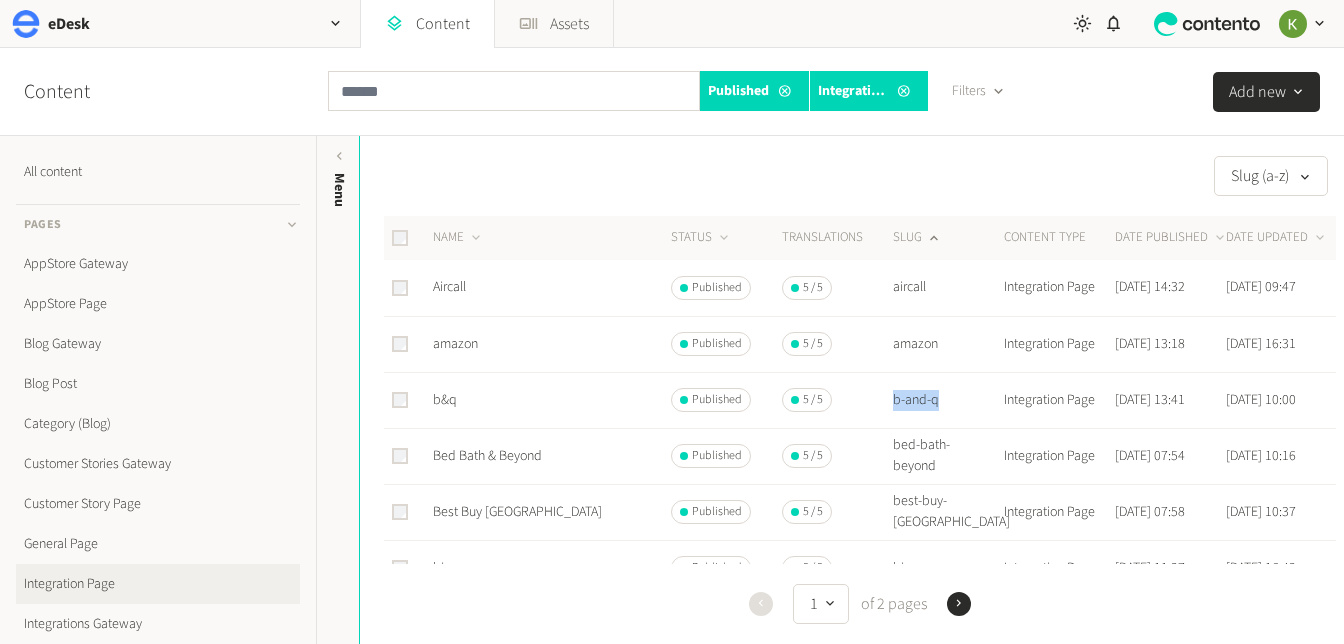 drag, startPoint x: 943, startPoint y: 400, endPoint x: 971, endPoint y: 392, distance: 29.12044 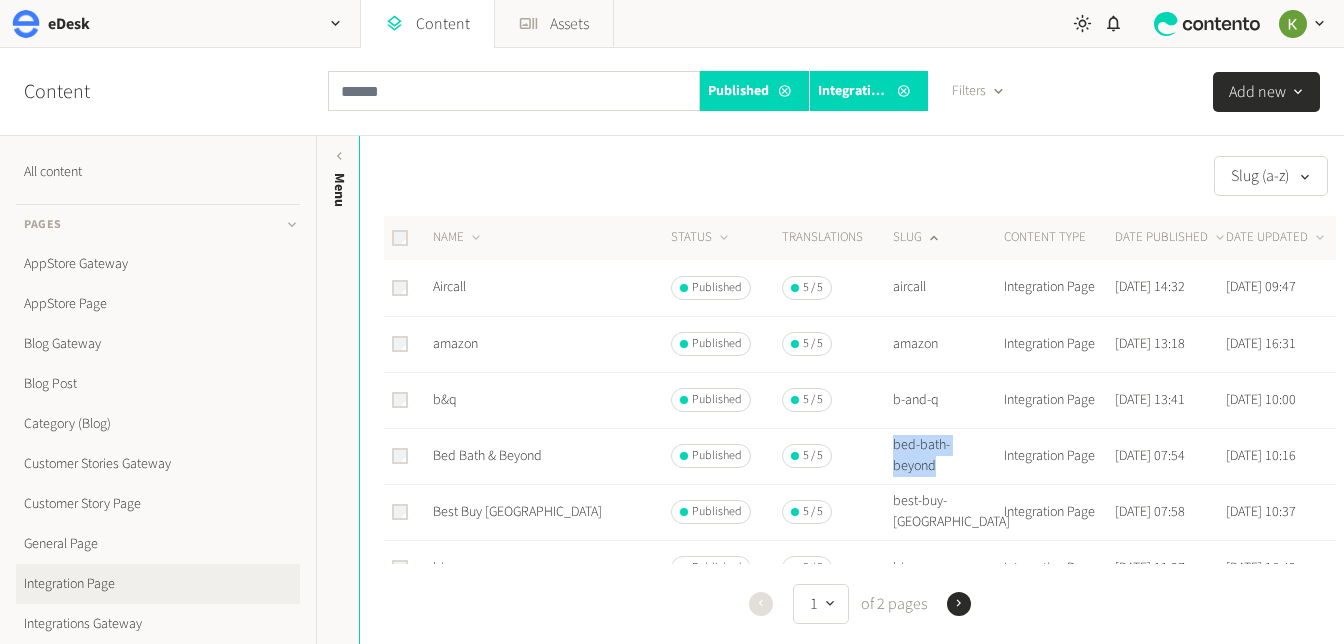 drag, startPoint x: 942, startPoint y: 471, endPoint x: 891, endPoint y: 448, distance: 55.946404 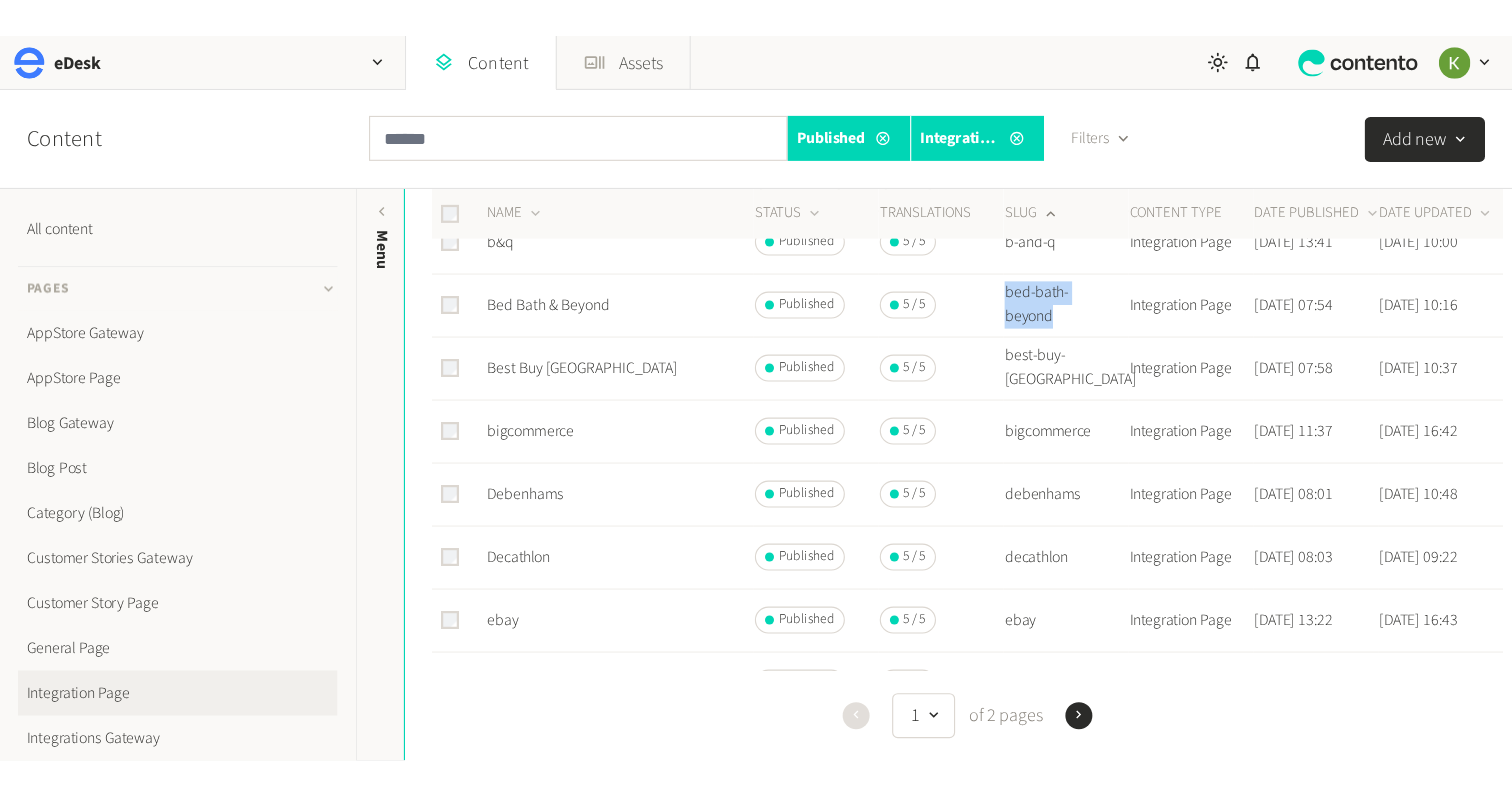 scroll, scrollTop: 196, scrollLeft: 0, axis: vertical 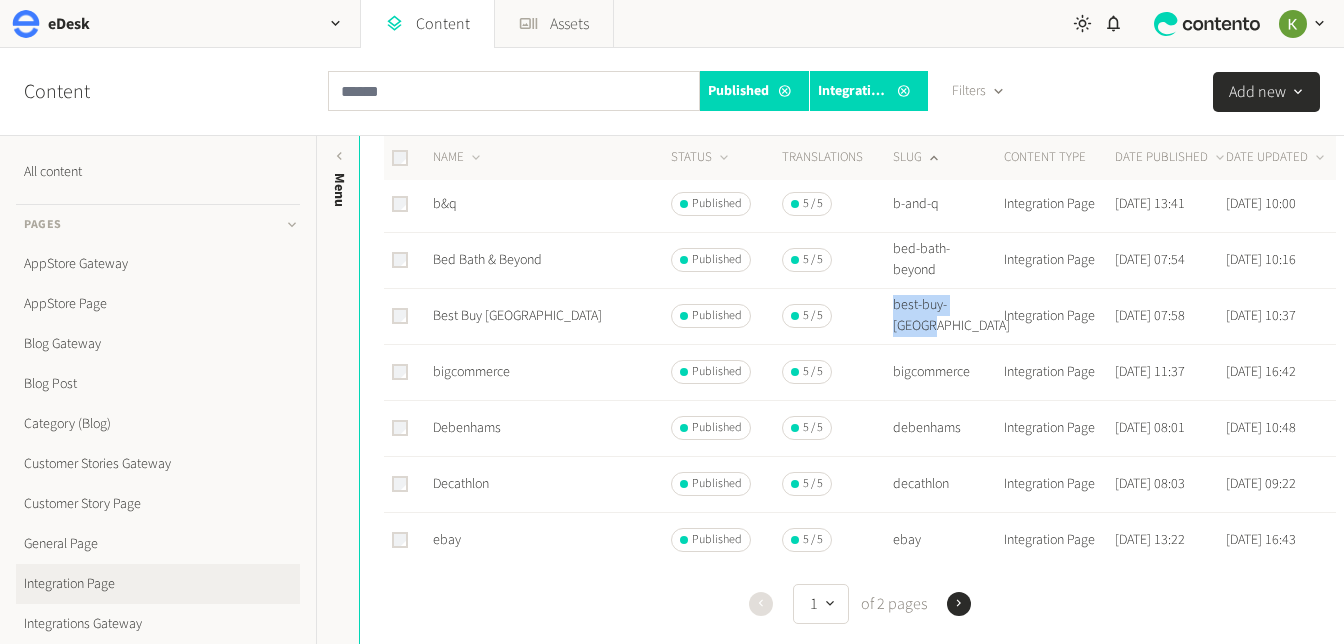 drag, startPoint x: 891, startPoint y: 300, endPoint x: 960, endPoint y: 332, distance: 76.05919 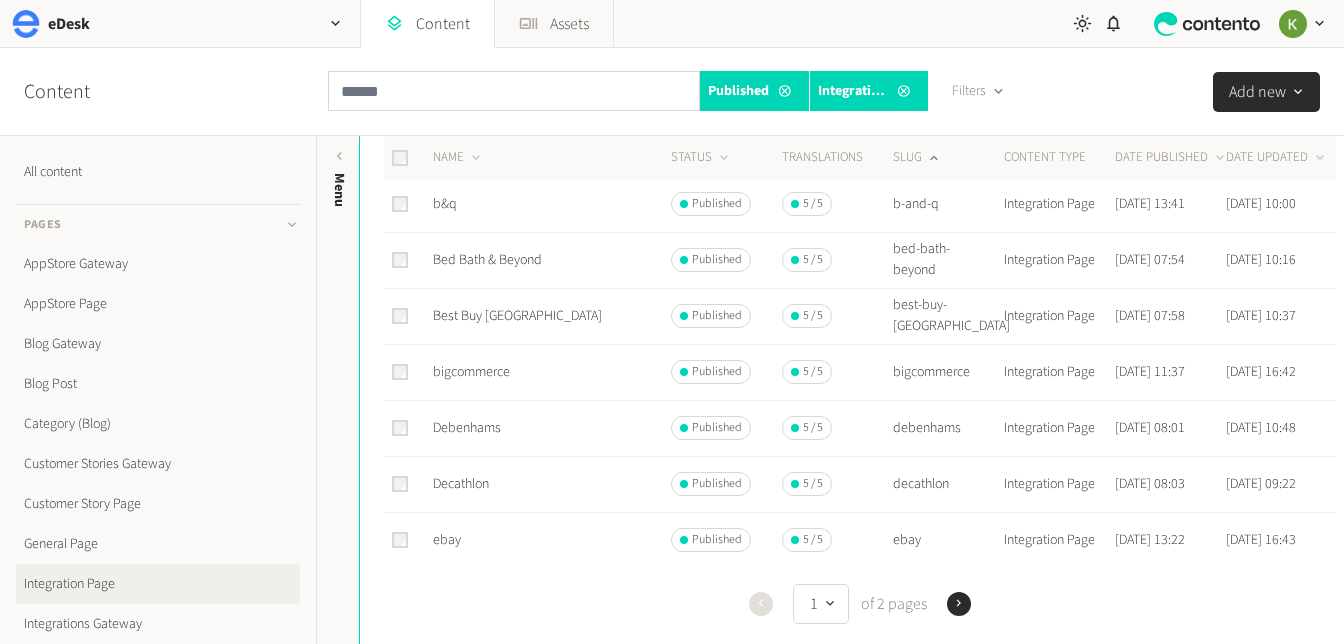 click on "bigcommerce" 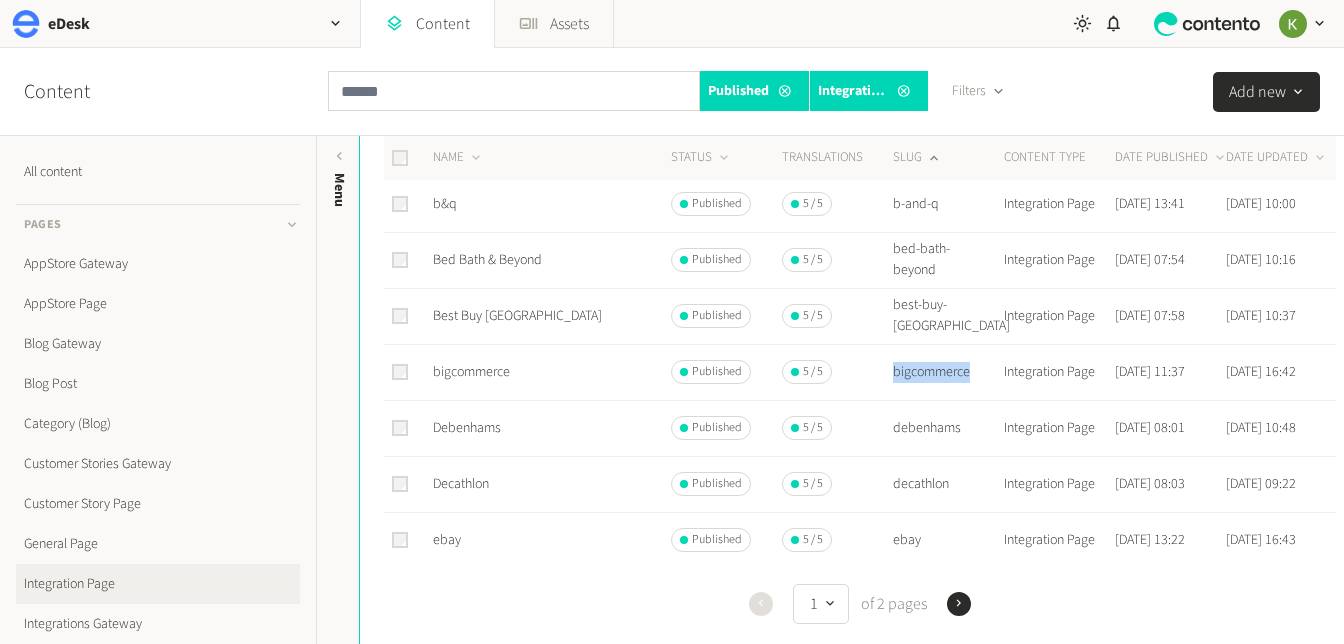 click on "bigcommerce" 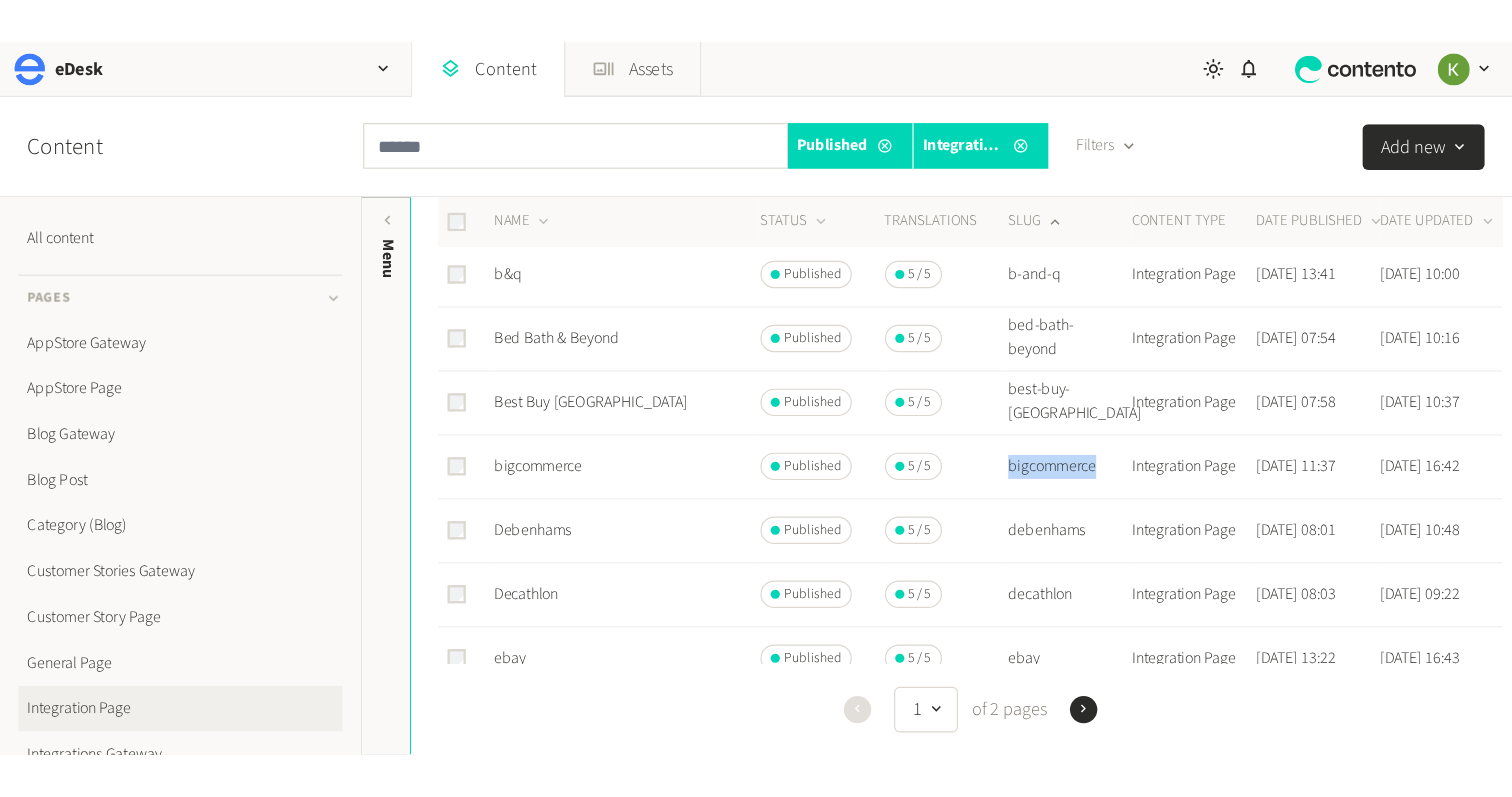 scroll, scrollTop: 196, scrollLeft: 0, axis: vertical 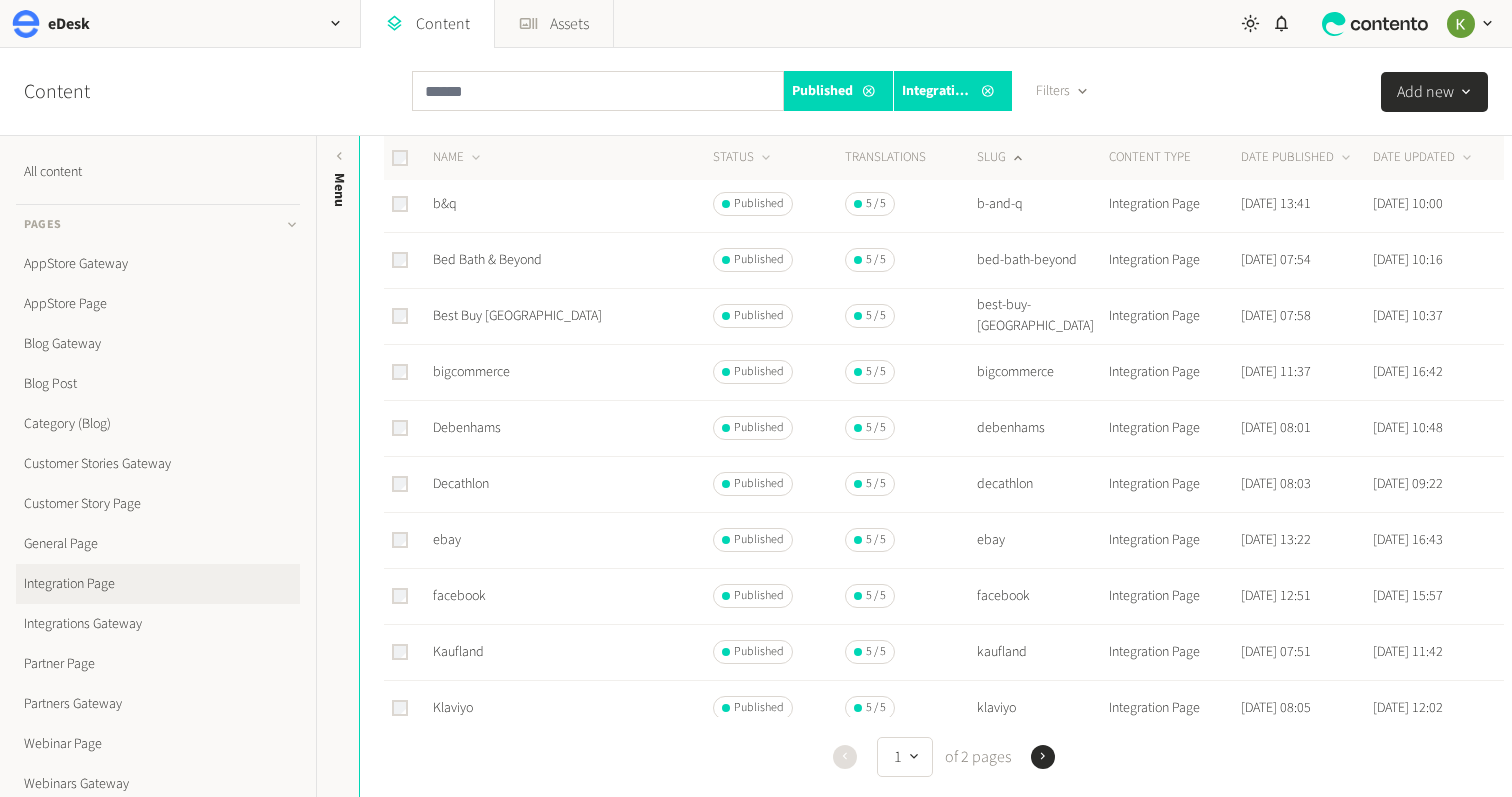 click on "debenhams" 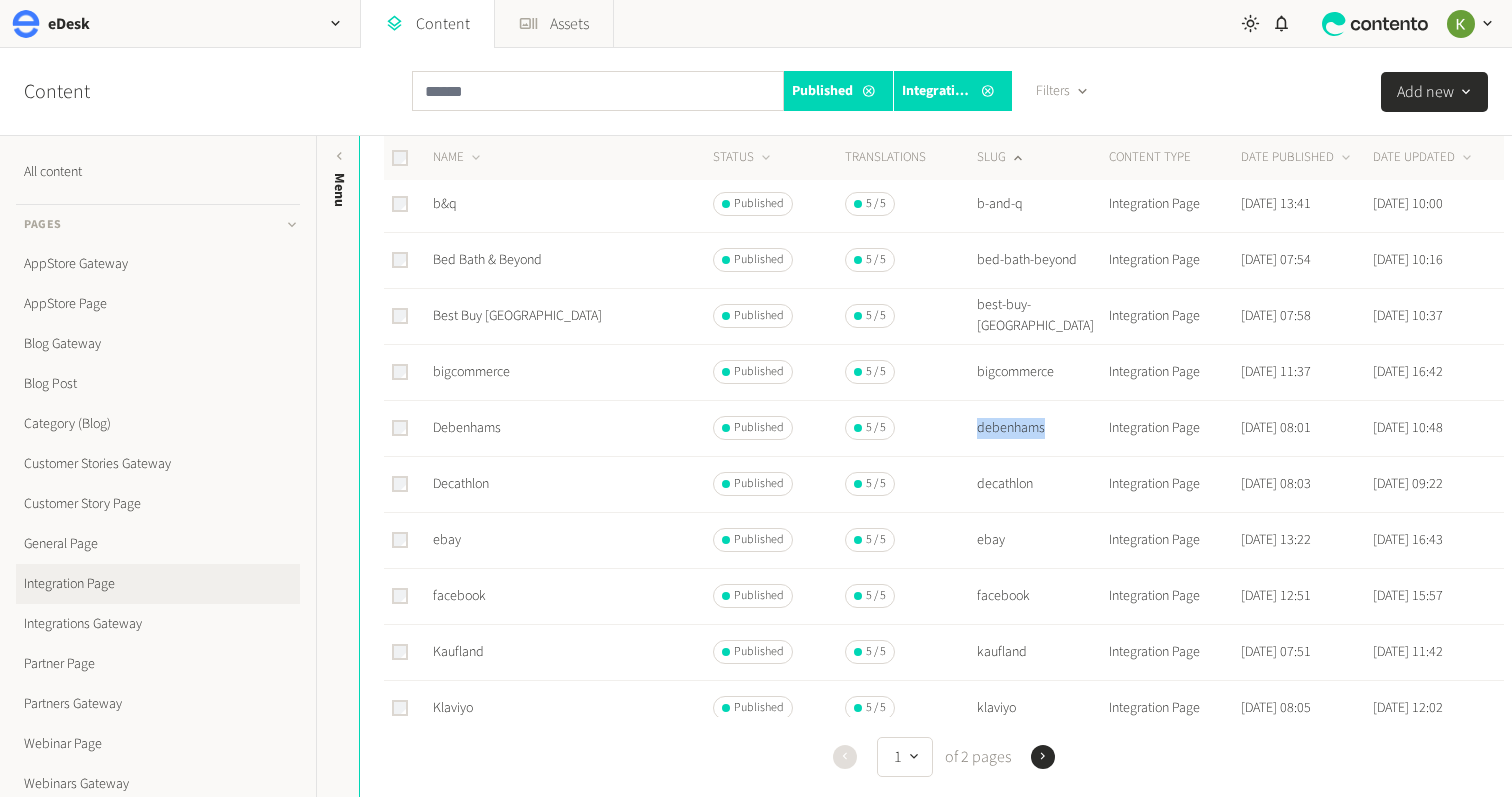 click on "debenhams" 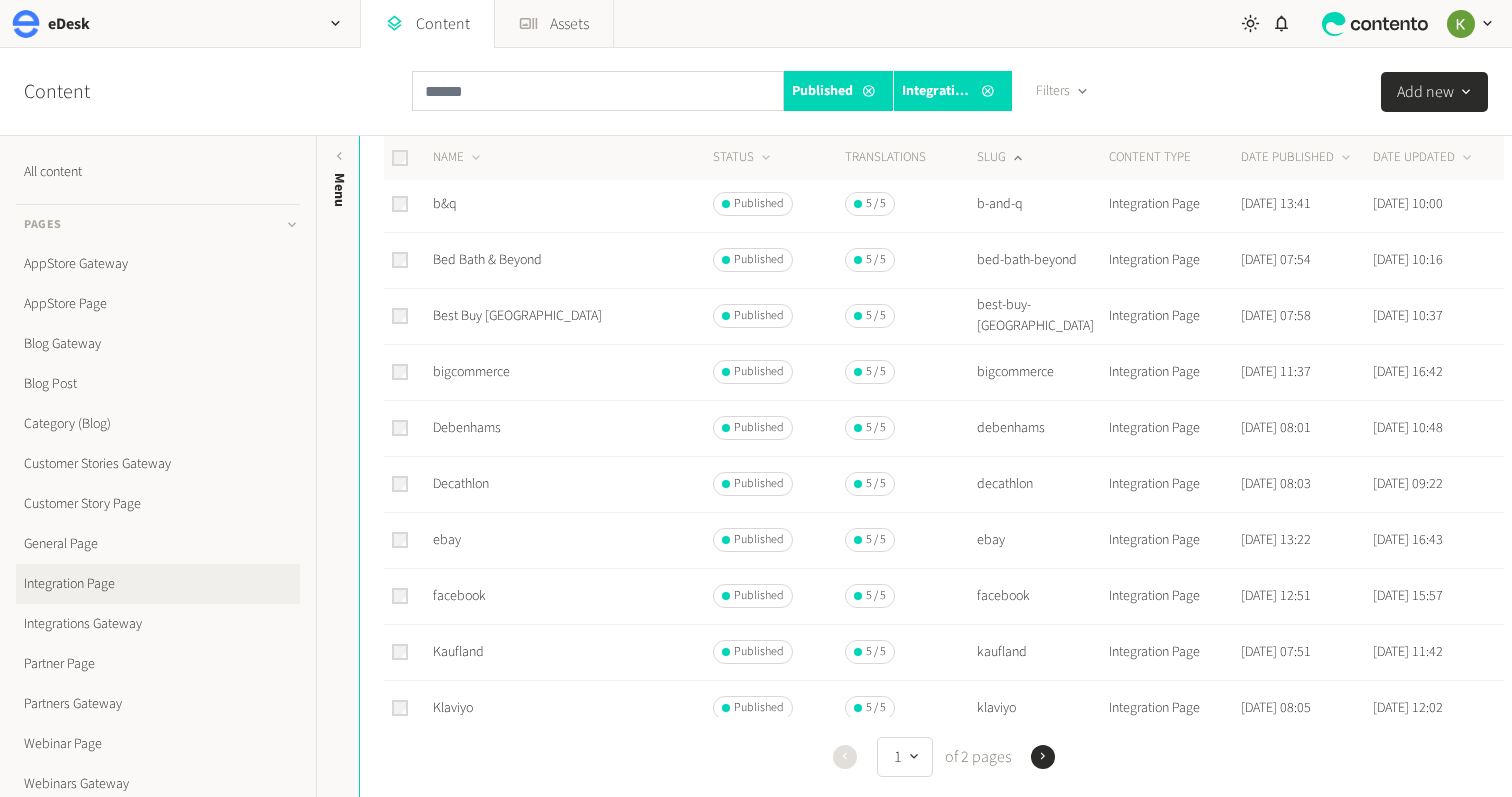 click on "decathlon" 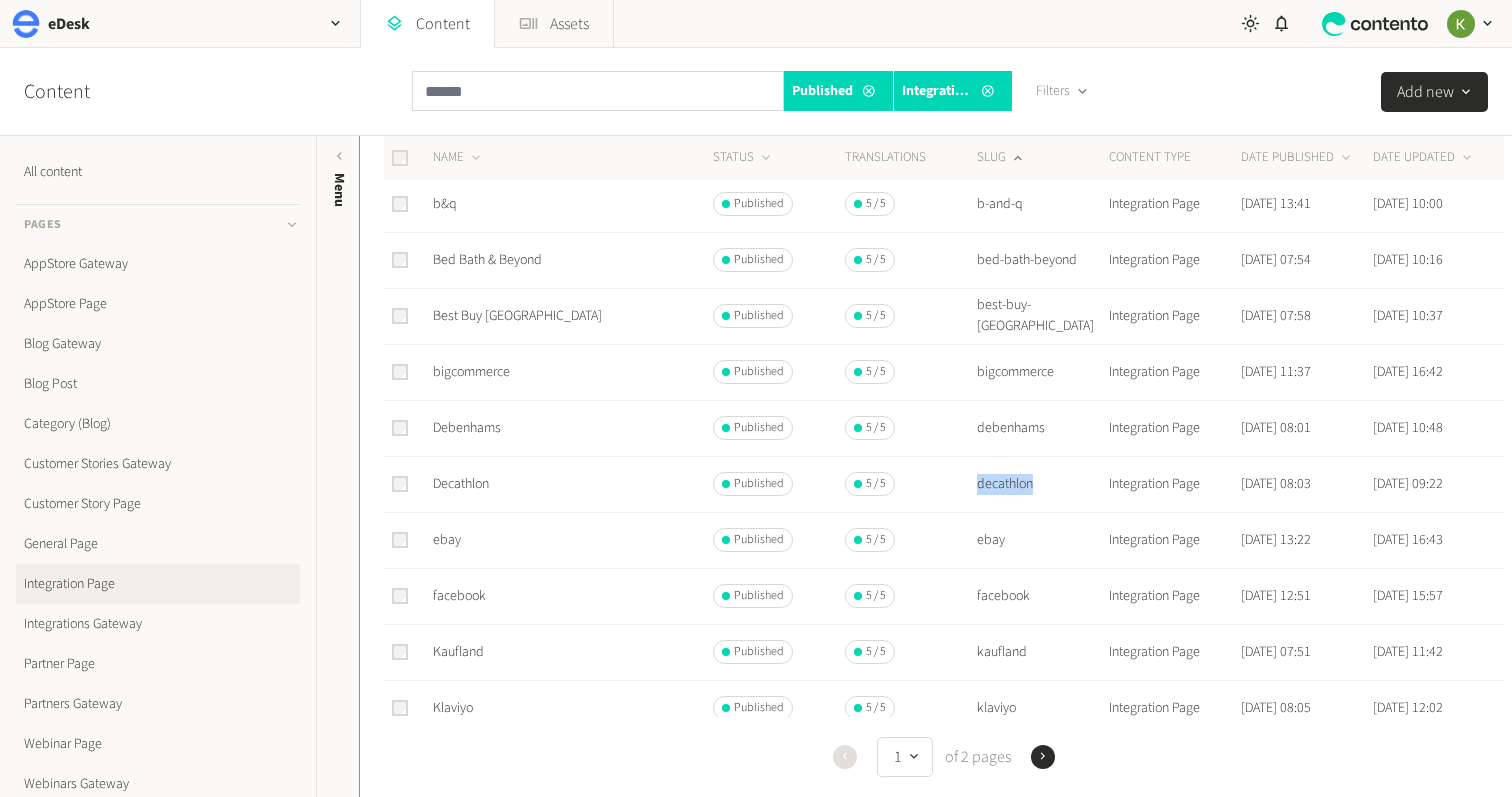click on "decathlon" 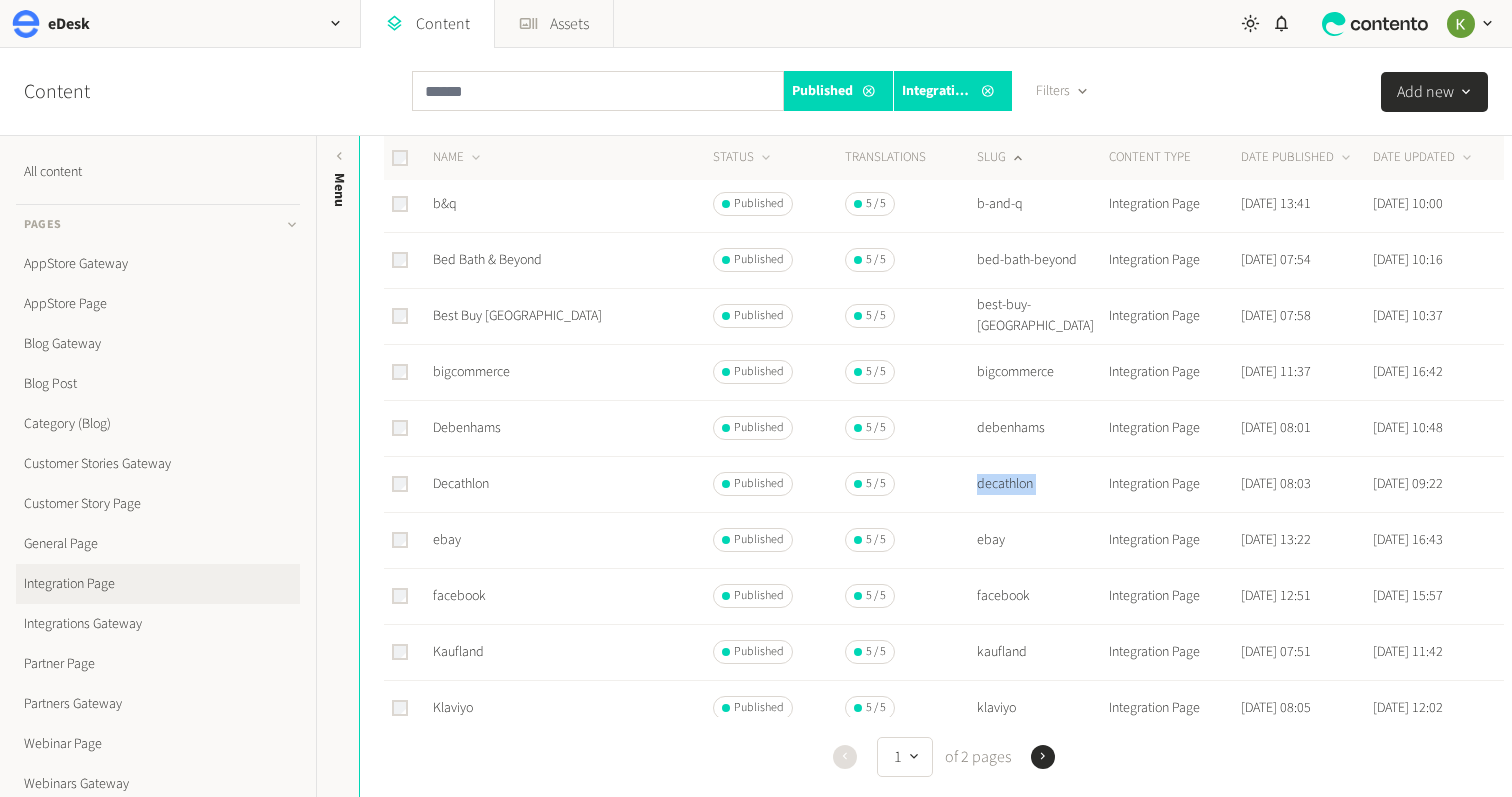click on "decathlon" 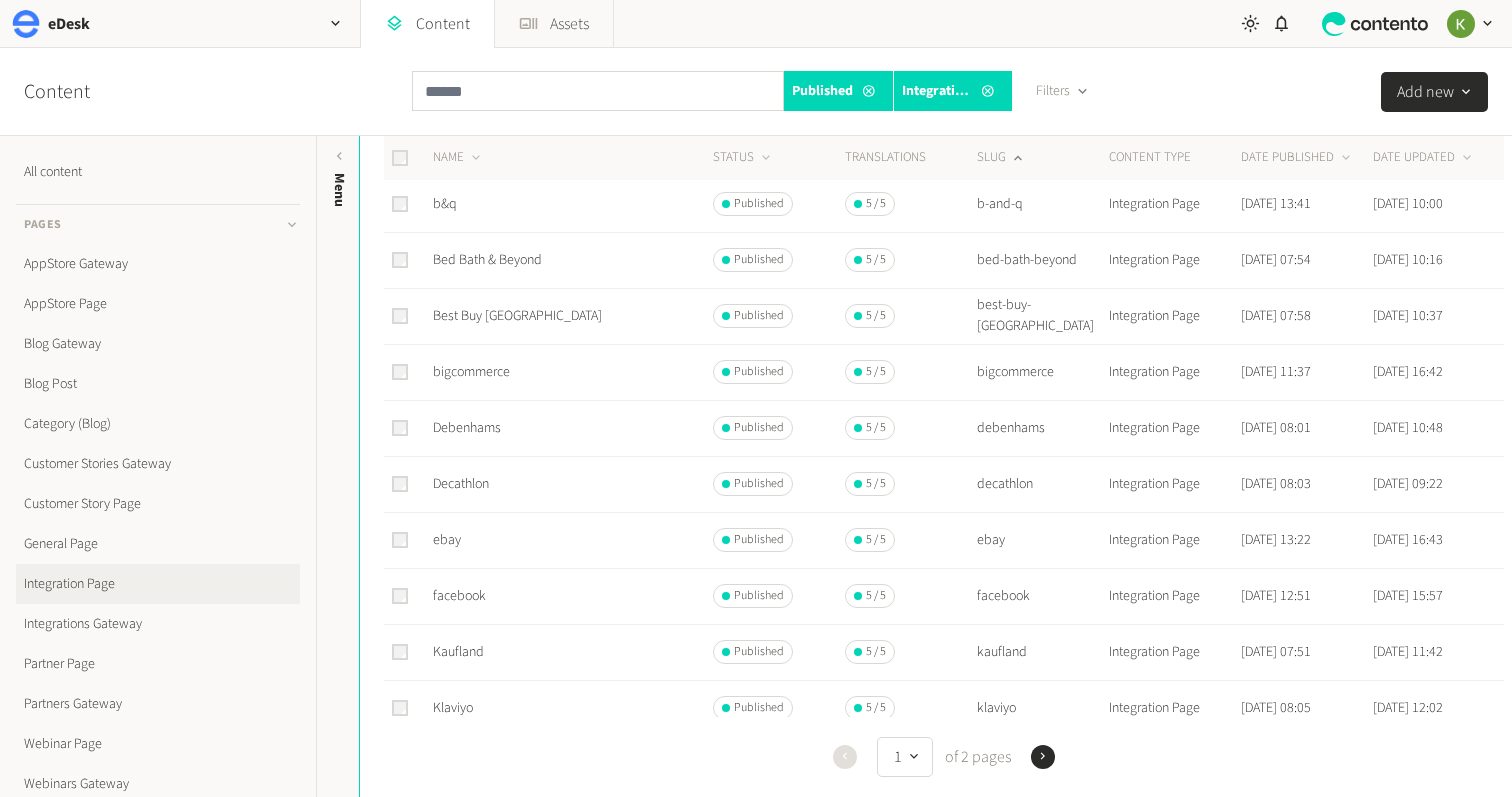 click on "ebay" 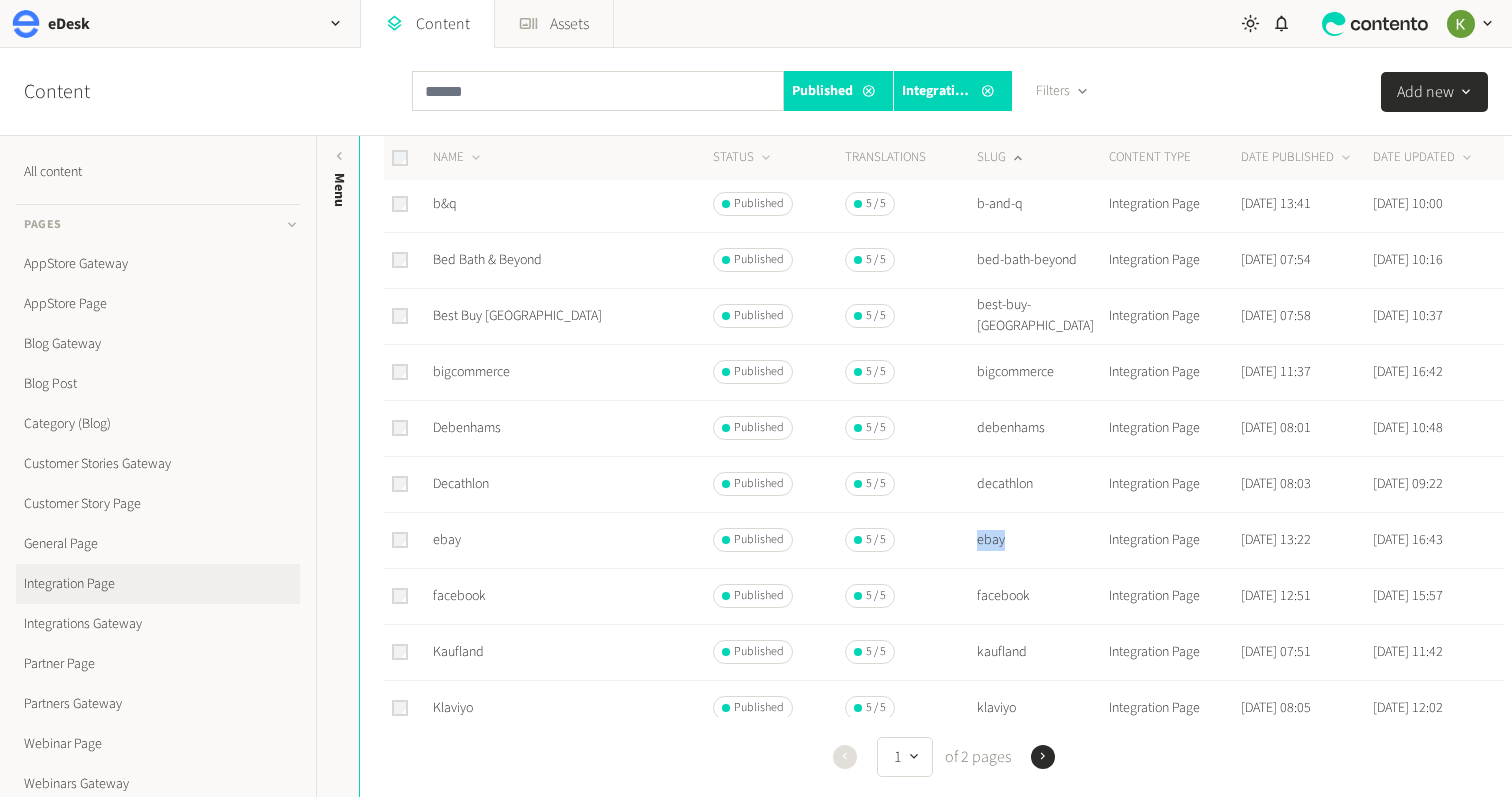 click on "ebay" 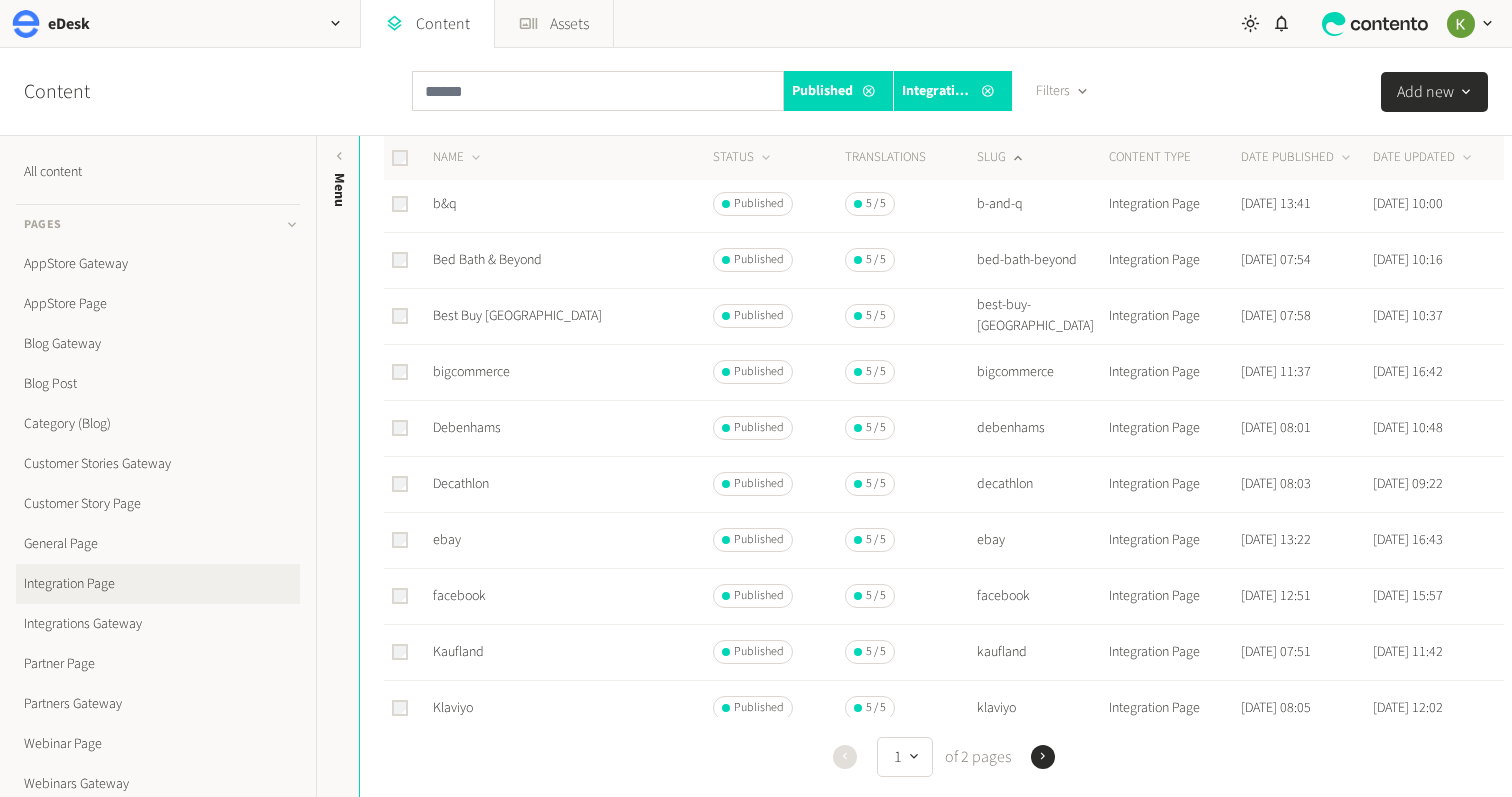 click on "facebook" 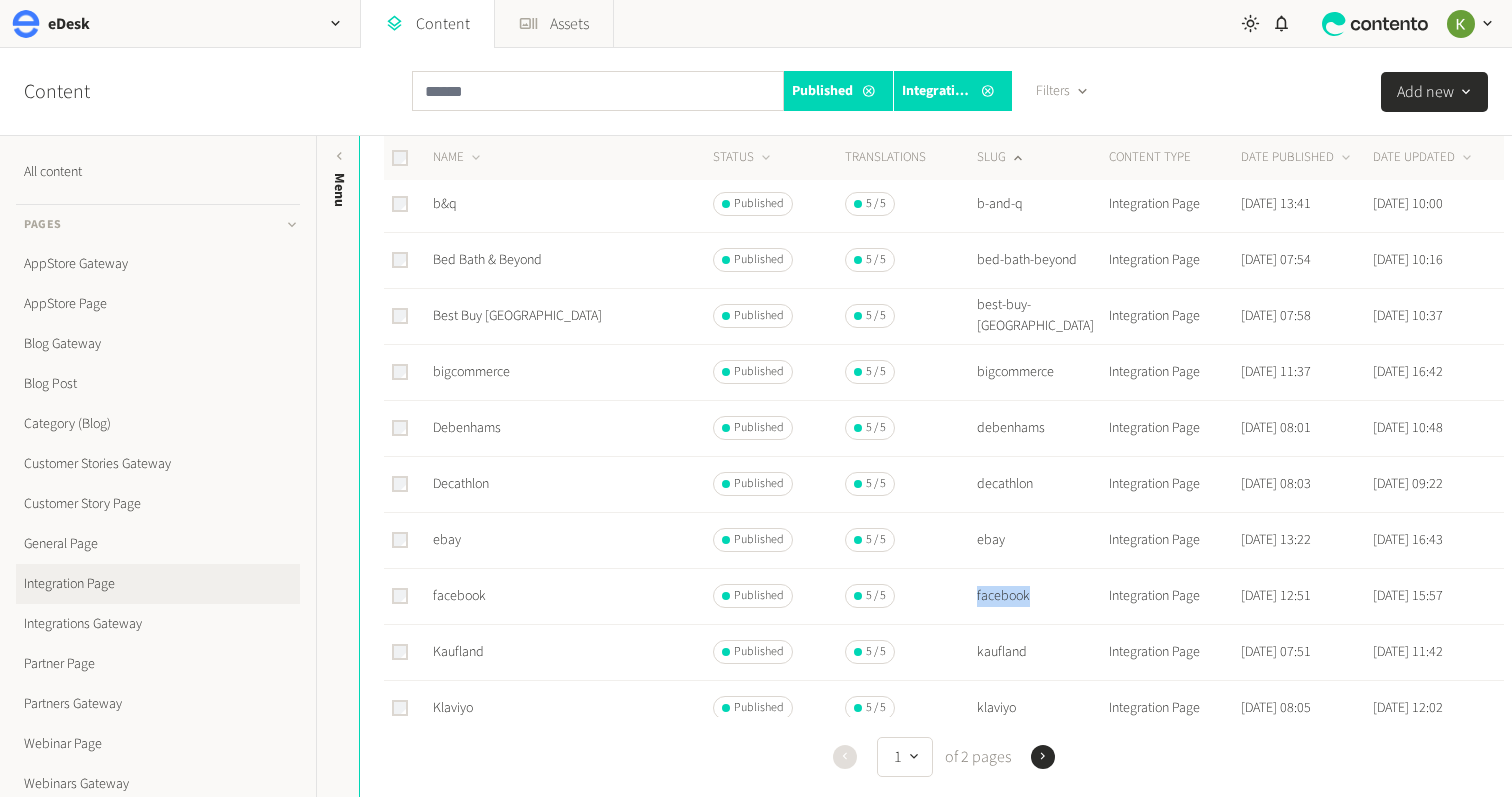 click on "facebook" 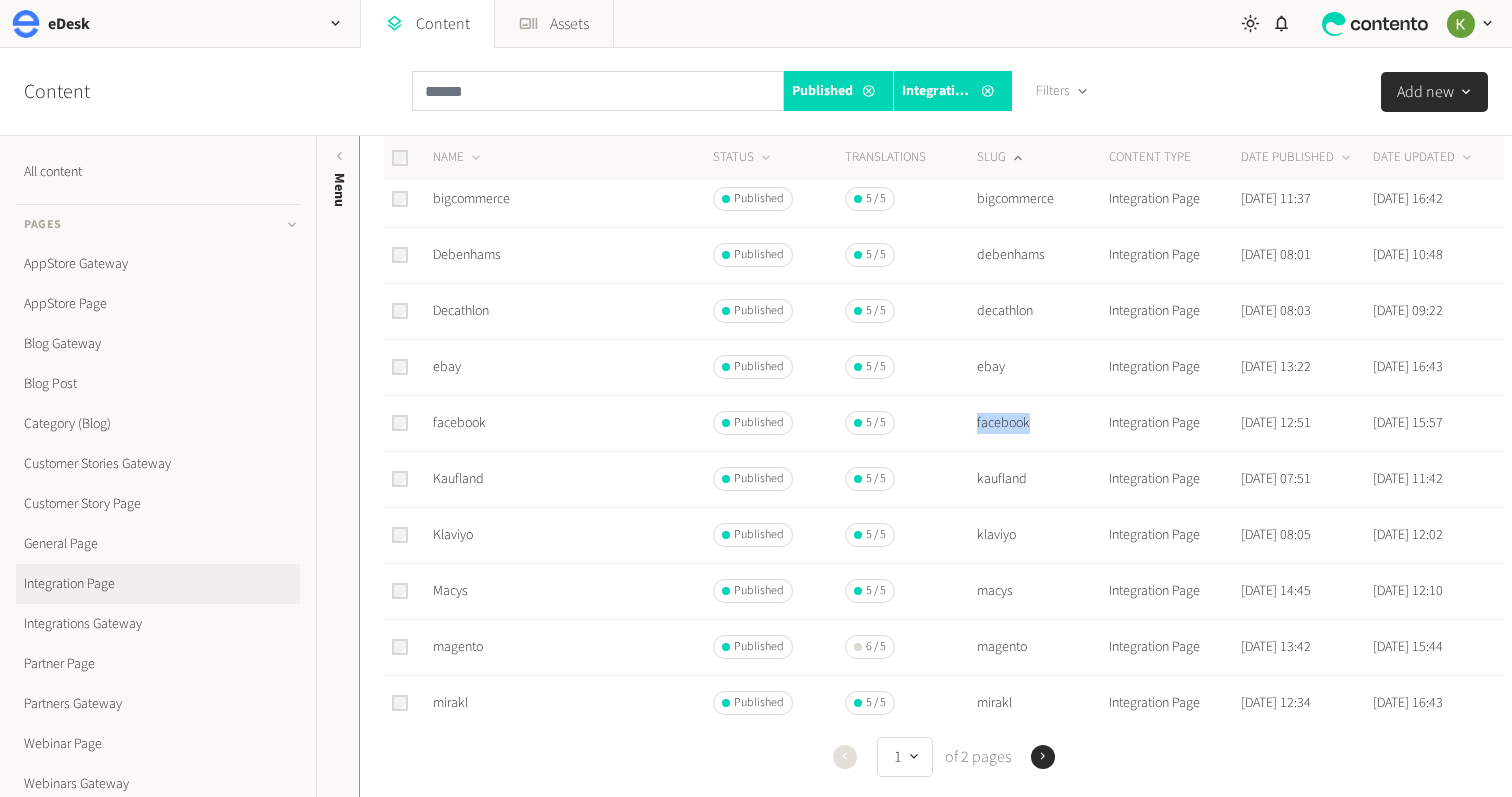 scroll, scrollTop: 416, scrollLeft: 0, axis: vertical 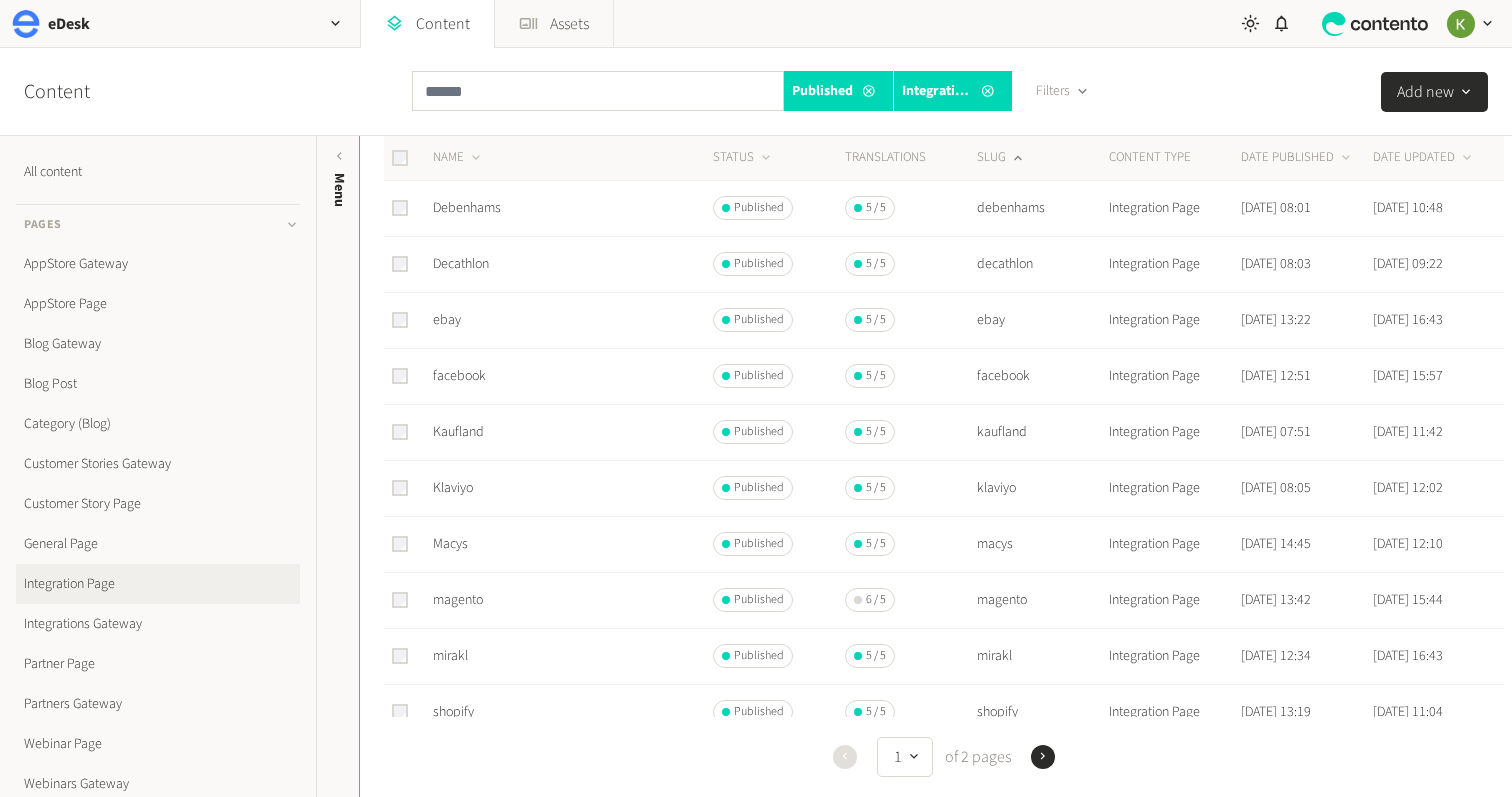 click on "kaufland" 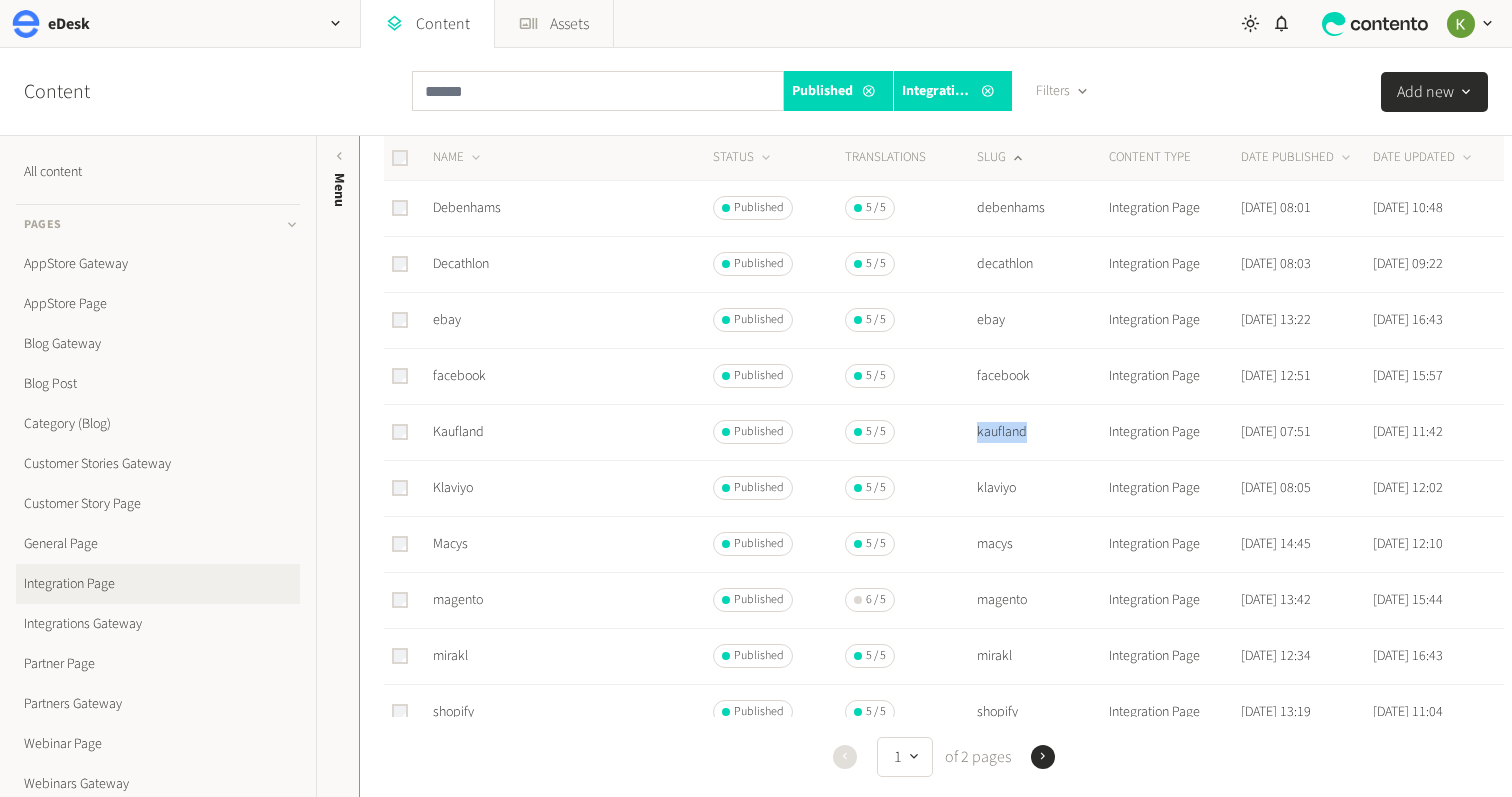 click on "kaufland" 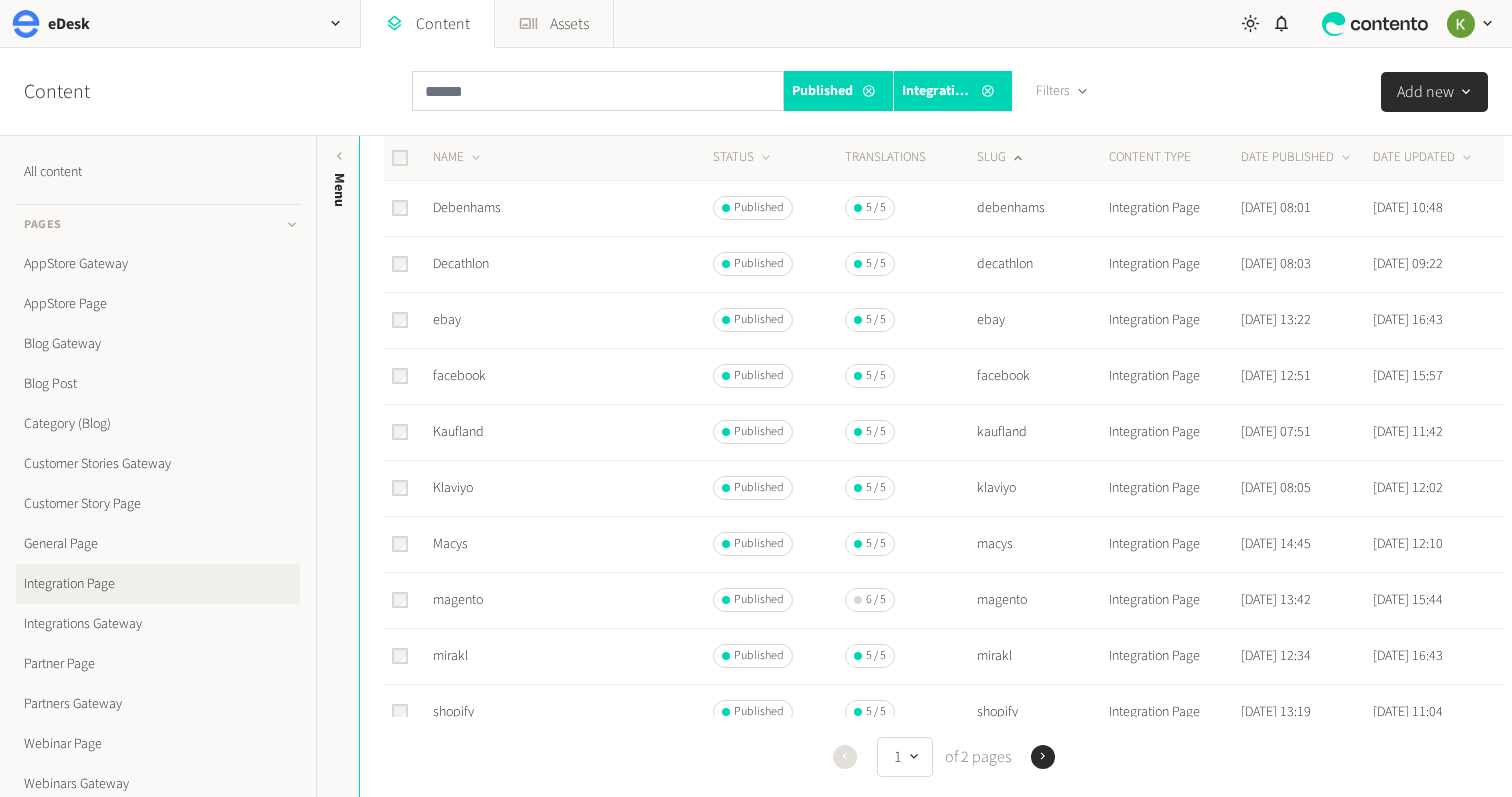 click on "klaviyo" 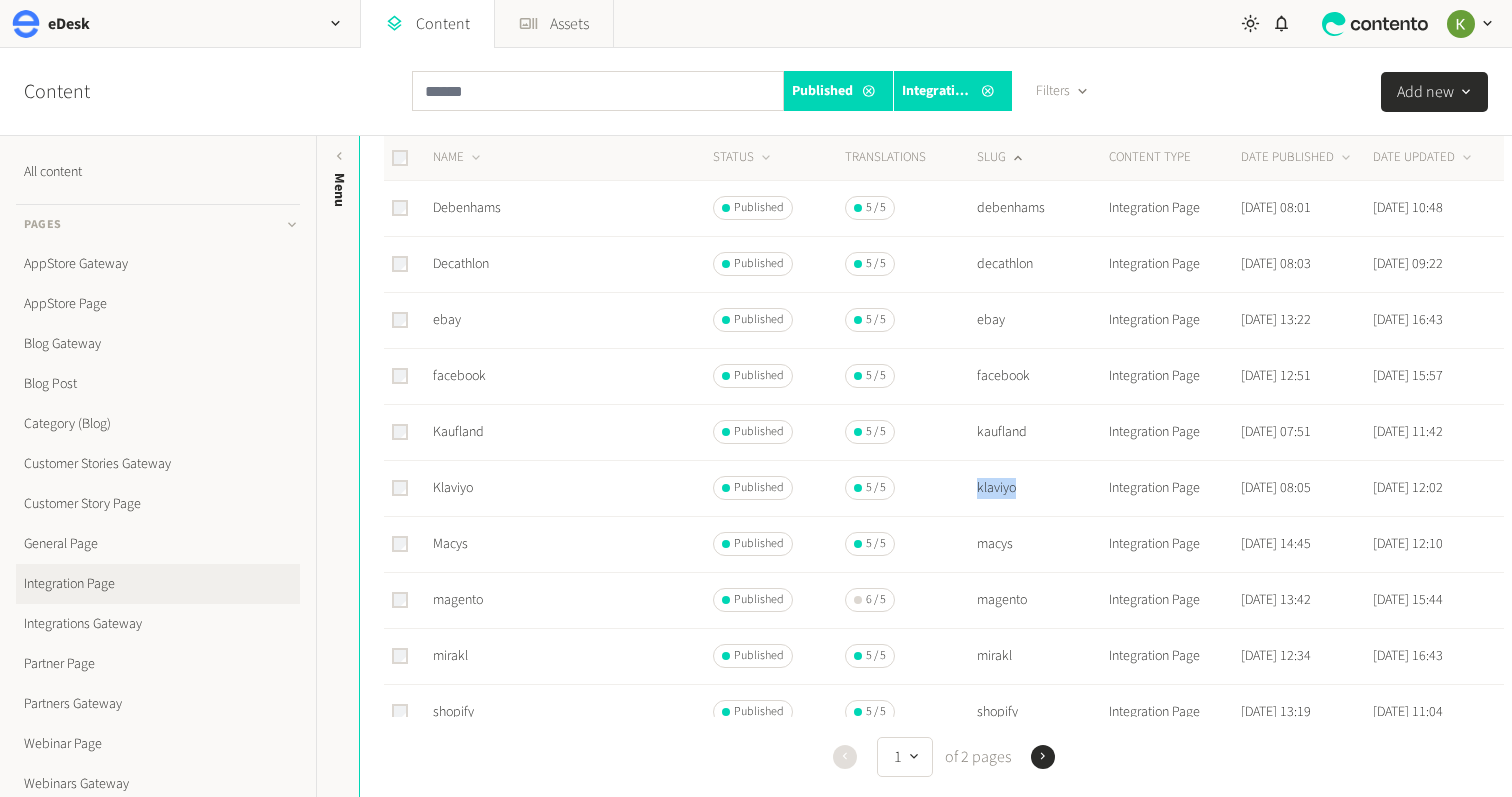 click on "klaviyo" 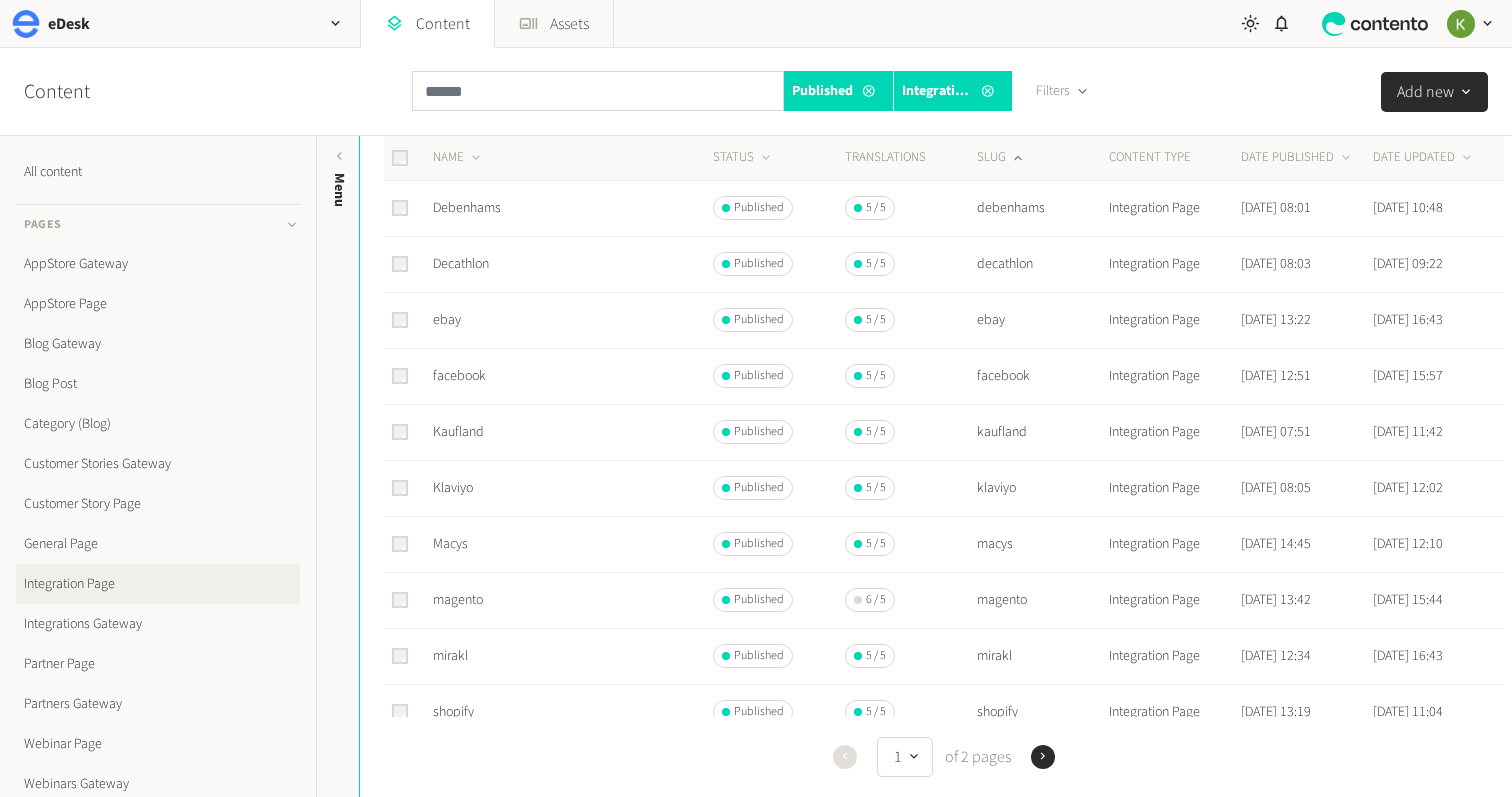 click on "macys" 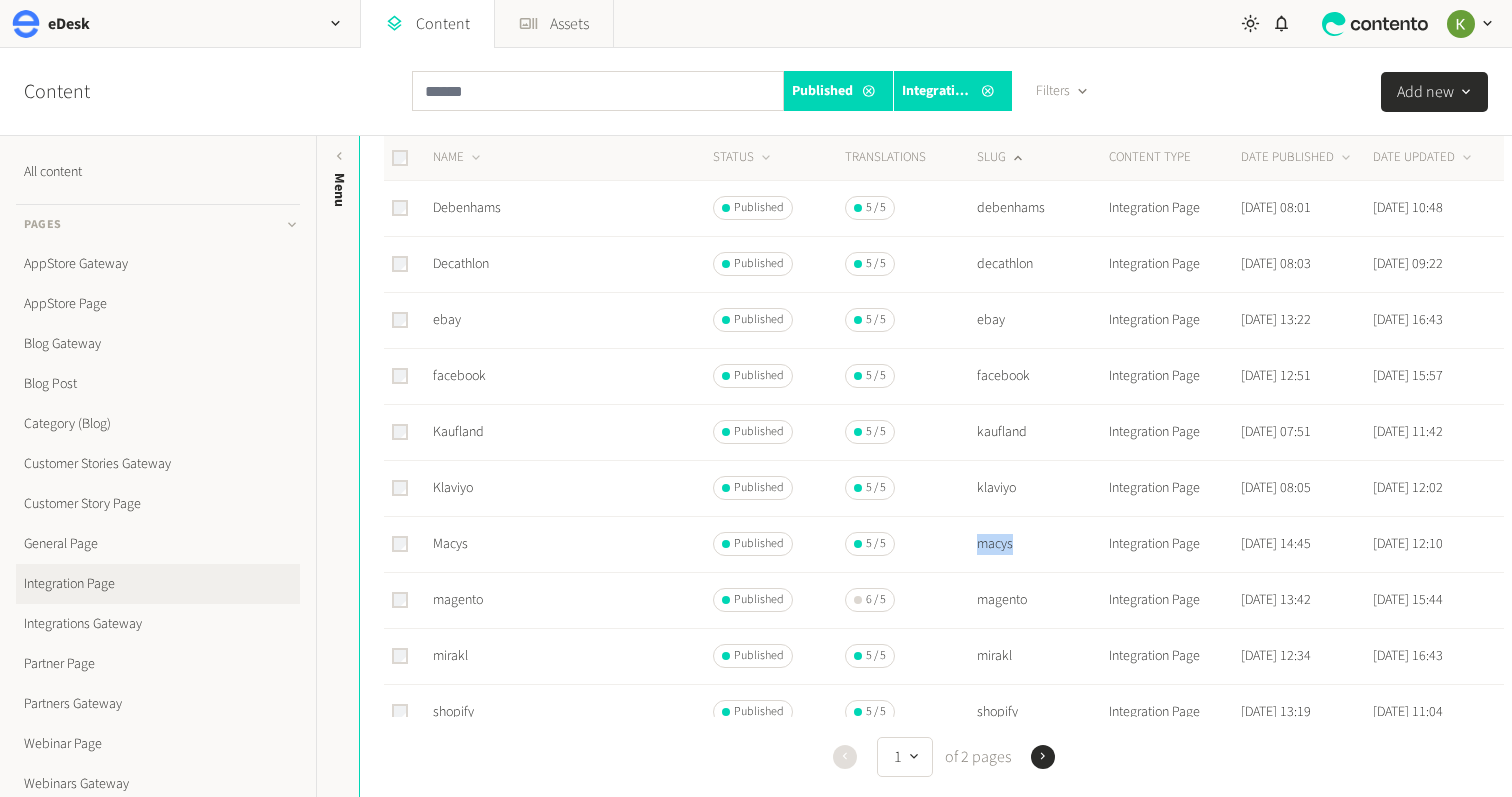 click on "macys" 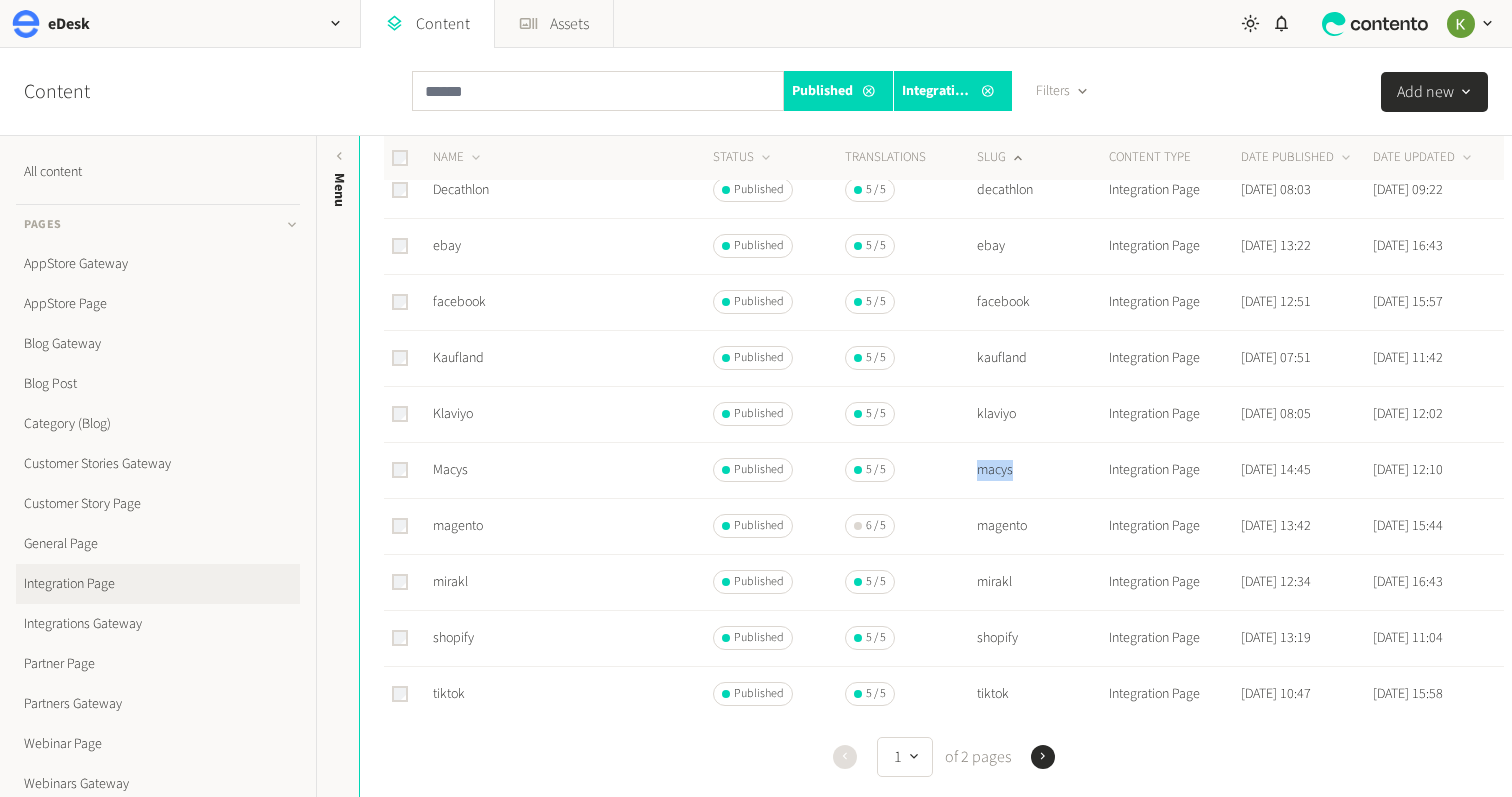 scroll, scrollTop: 595, scrollLeft: 0, axis: vertical 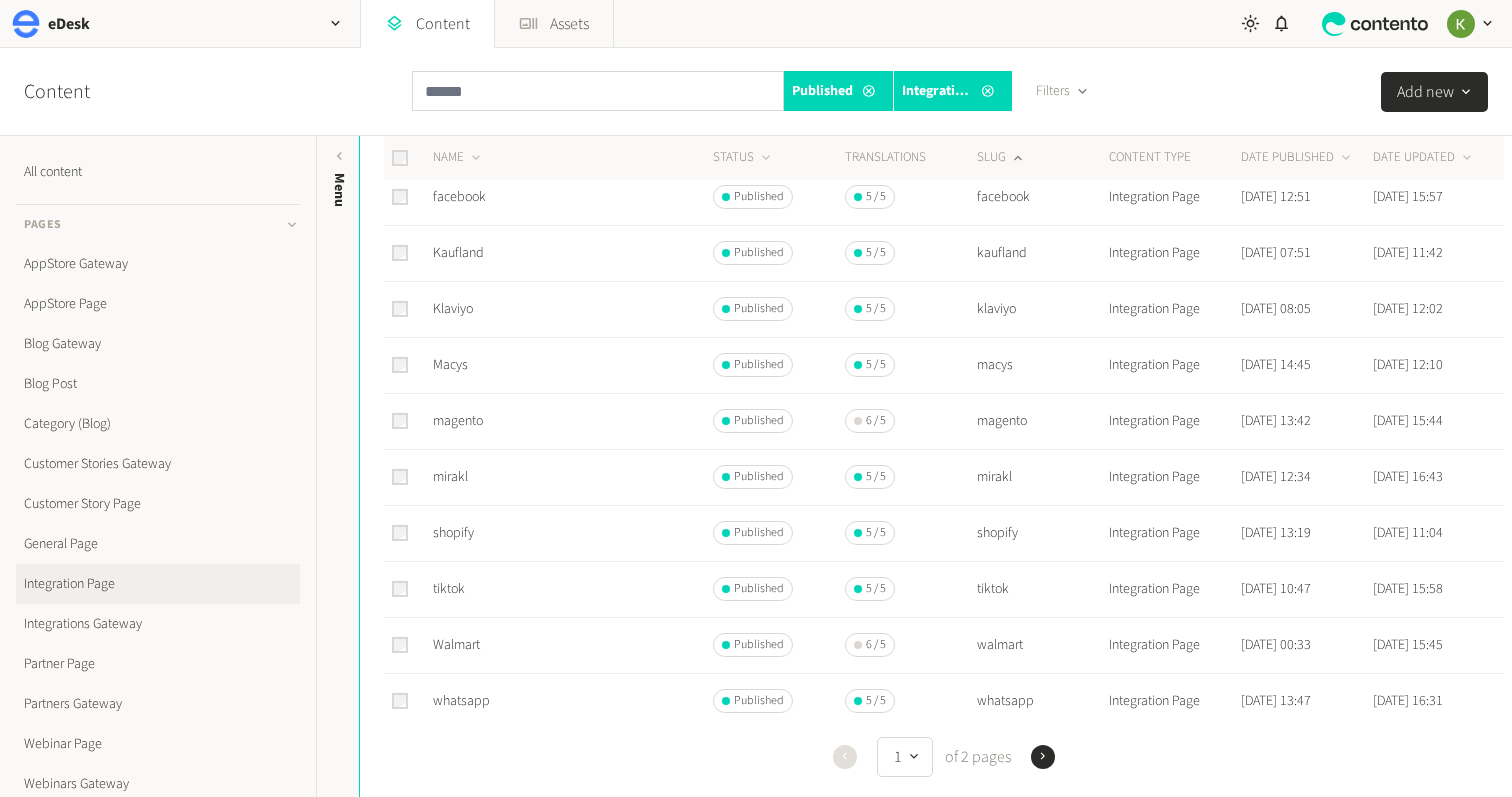 click on "magento" 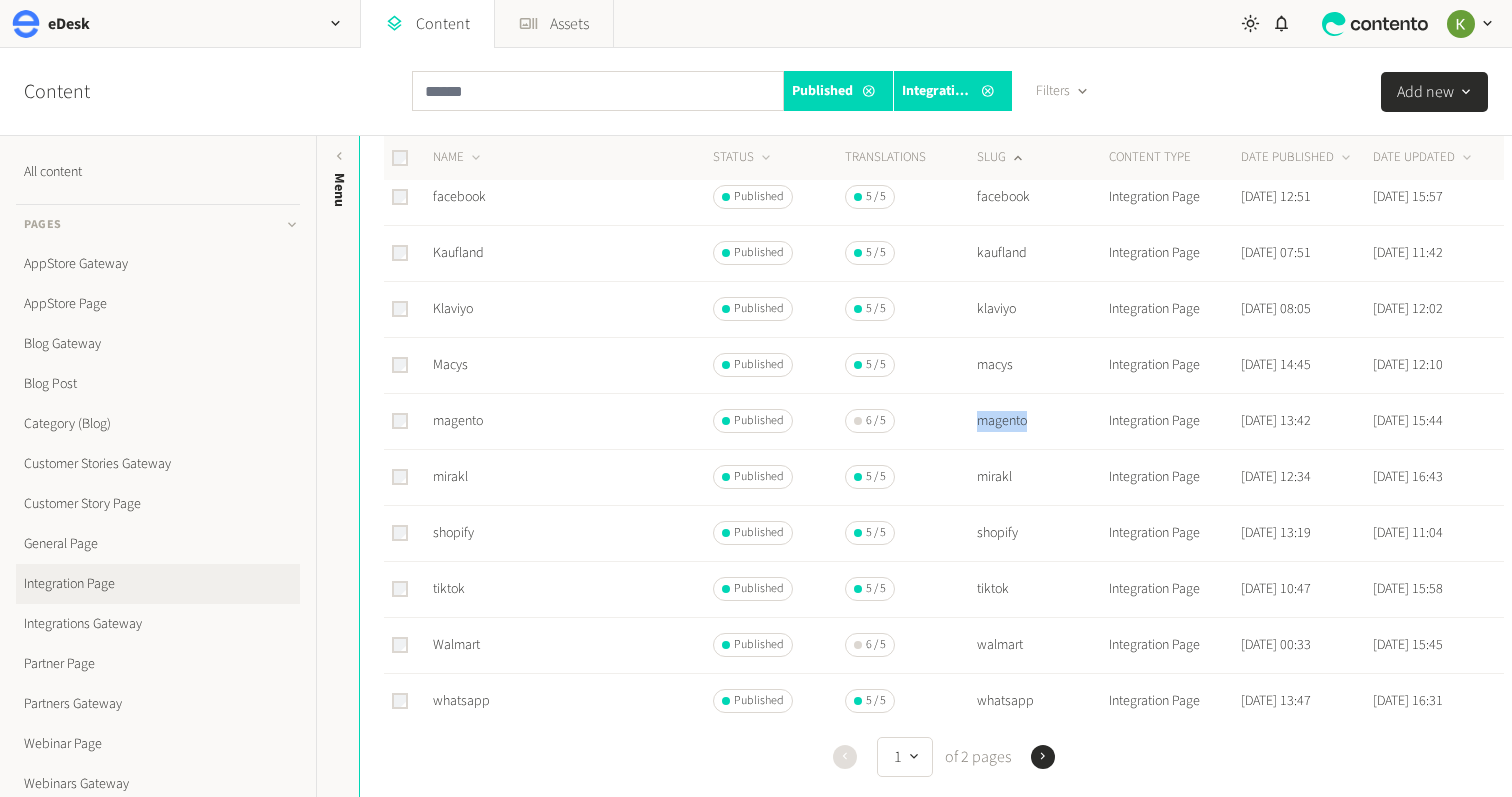 click on "magento" 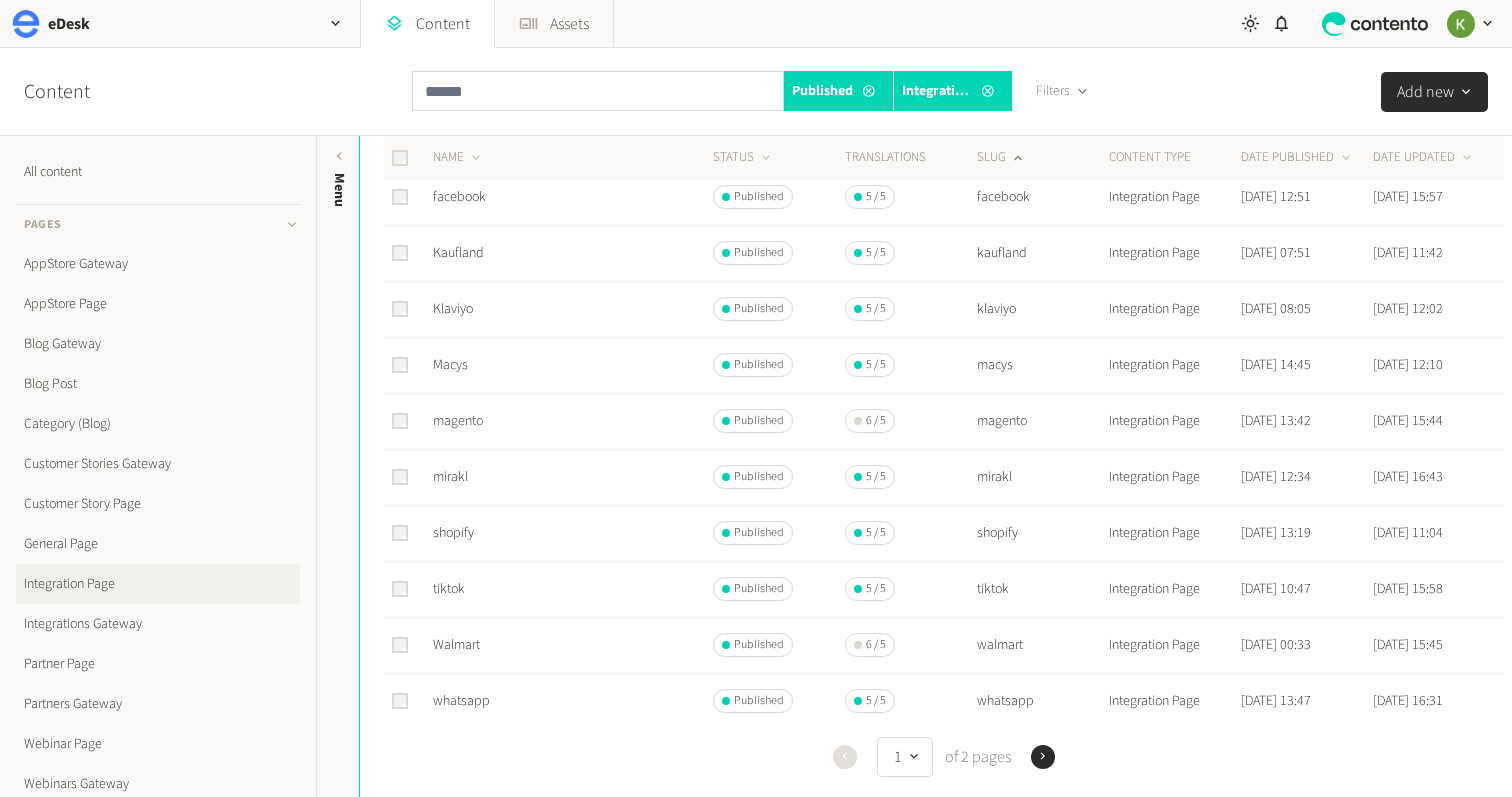 click on "mirakl" 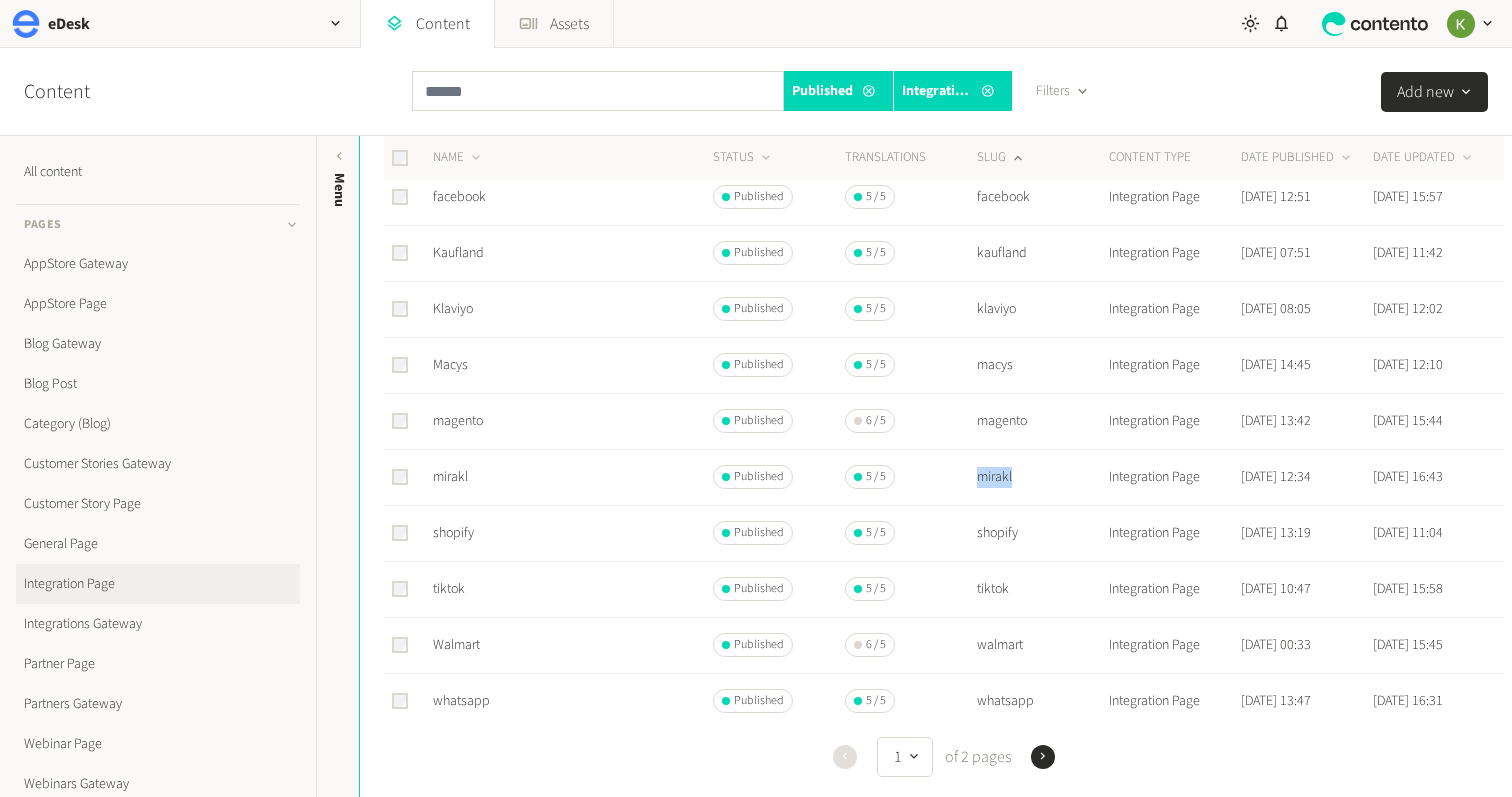 click on "mirakl" 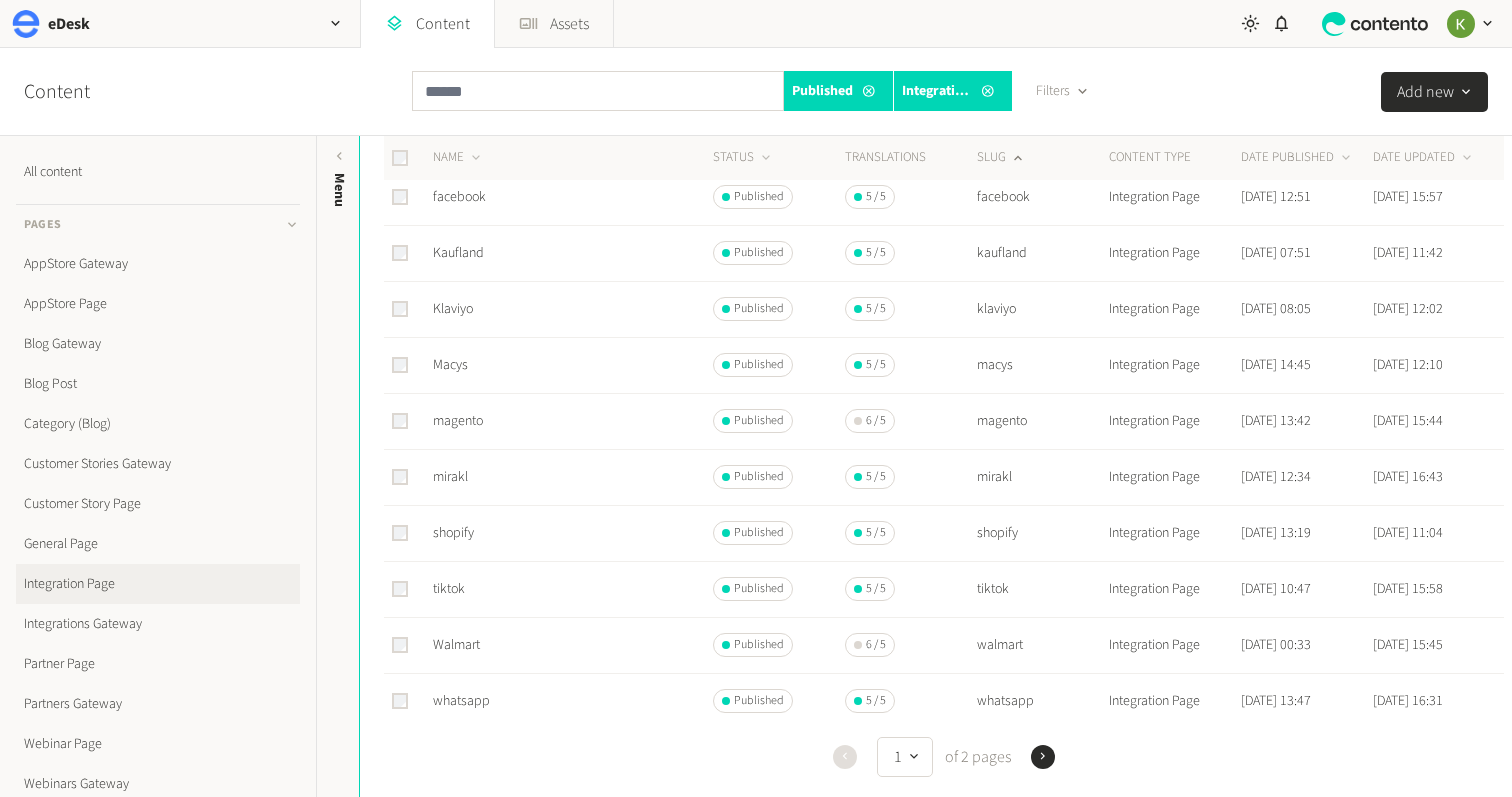 click on "shopify" 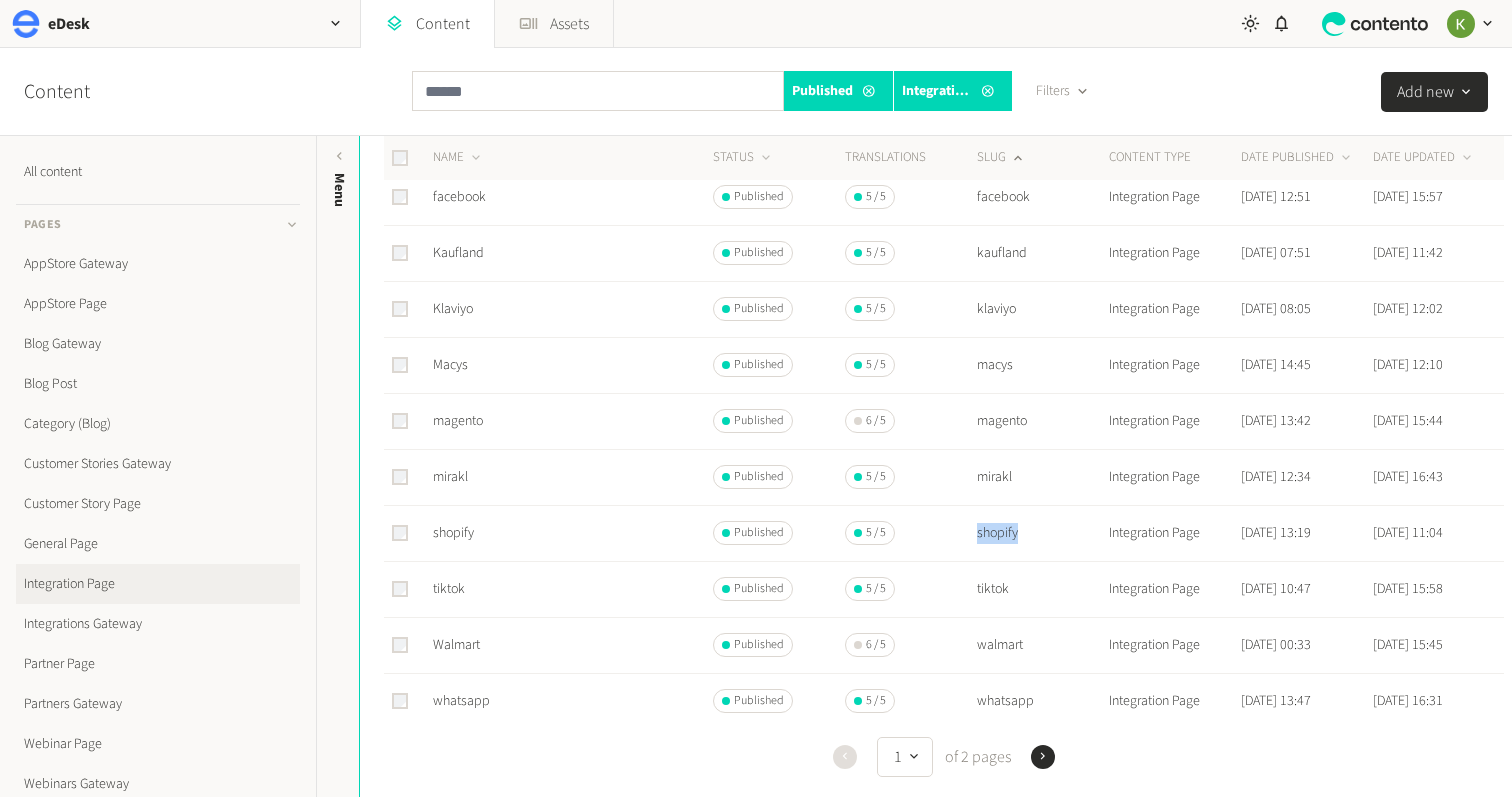 click on "shopify" 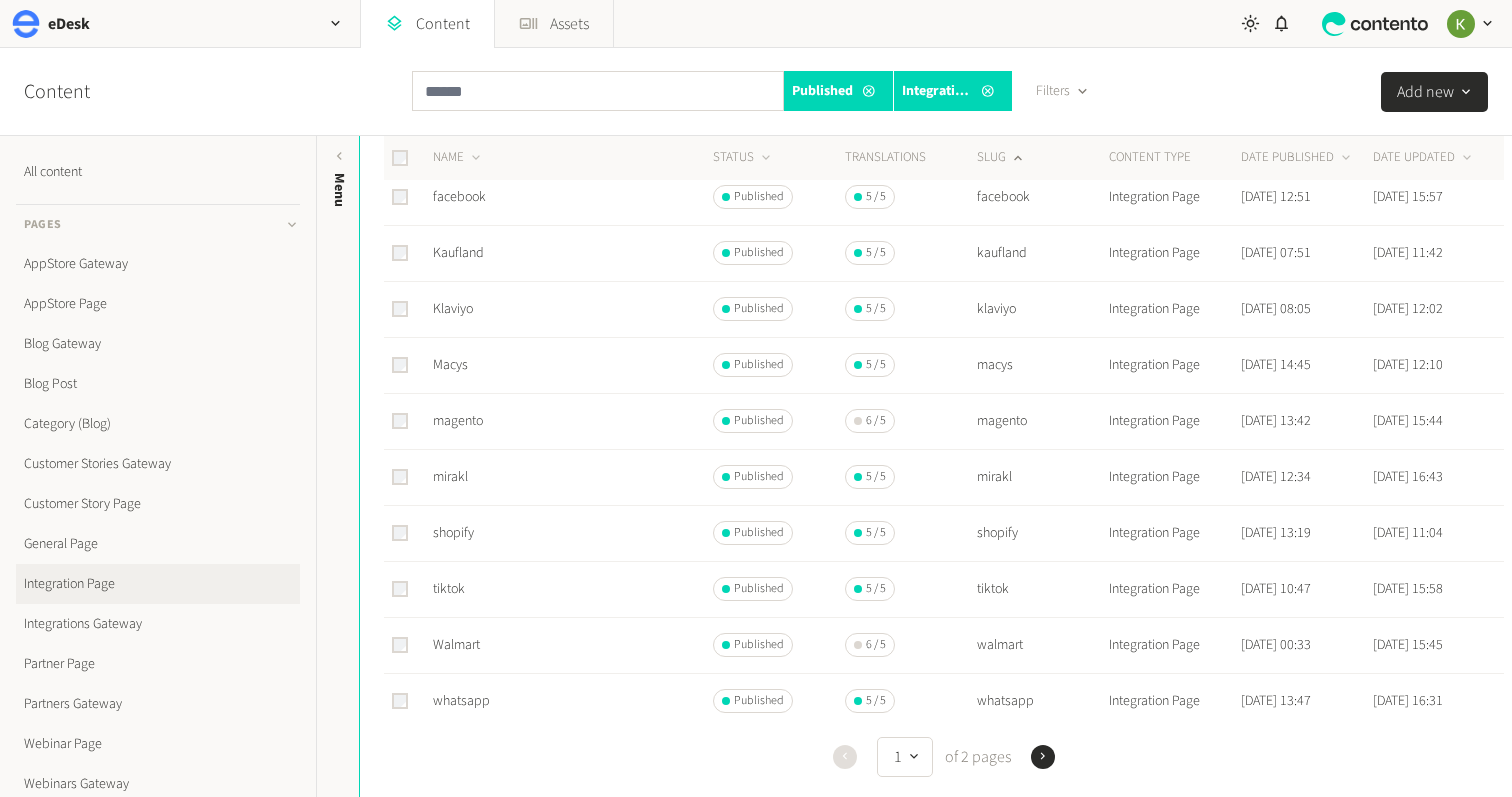 click on "tiktok" 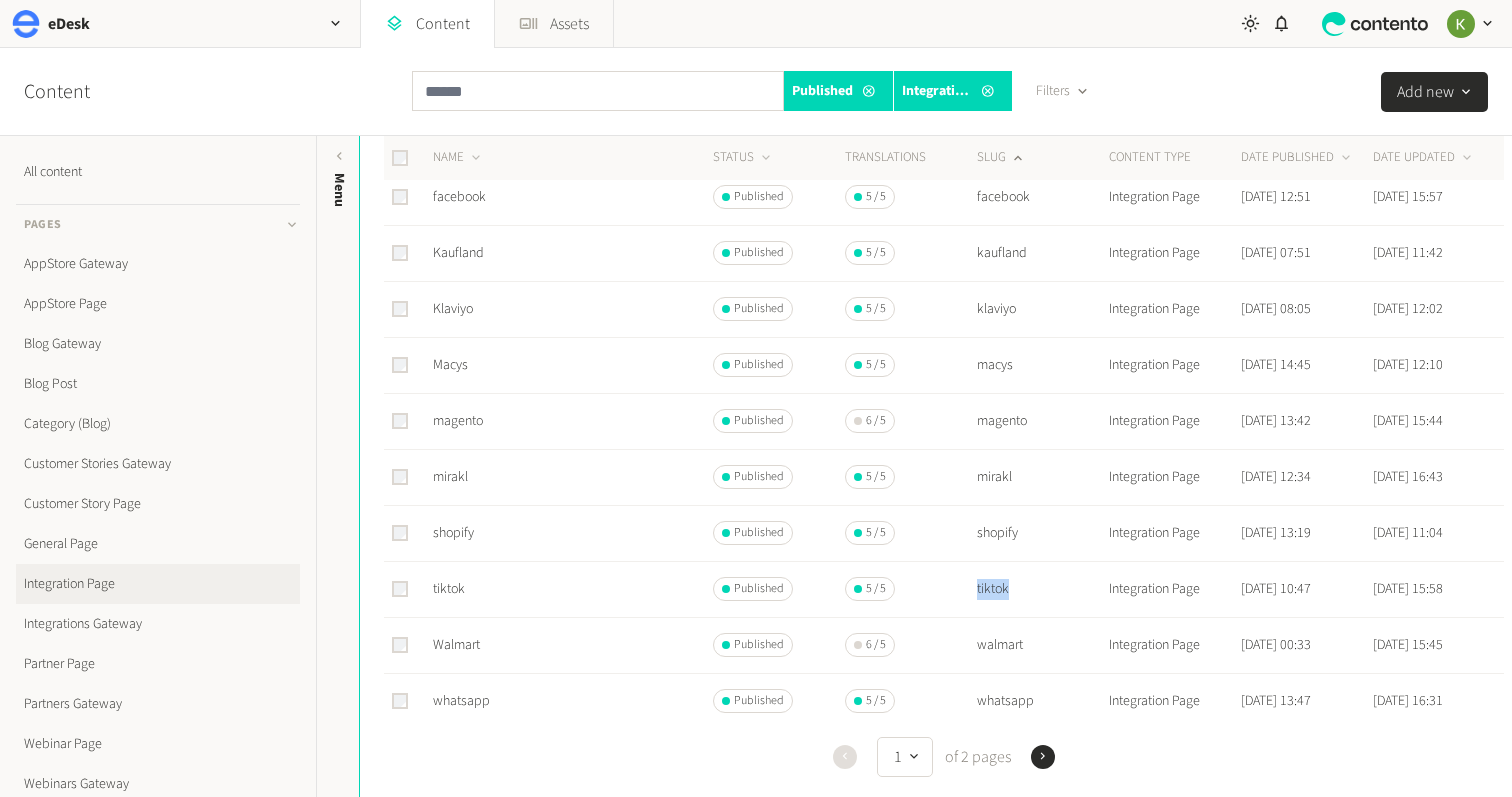 click on "tiktok" 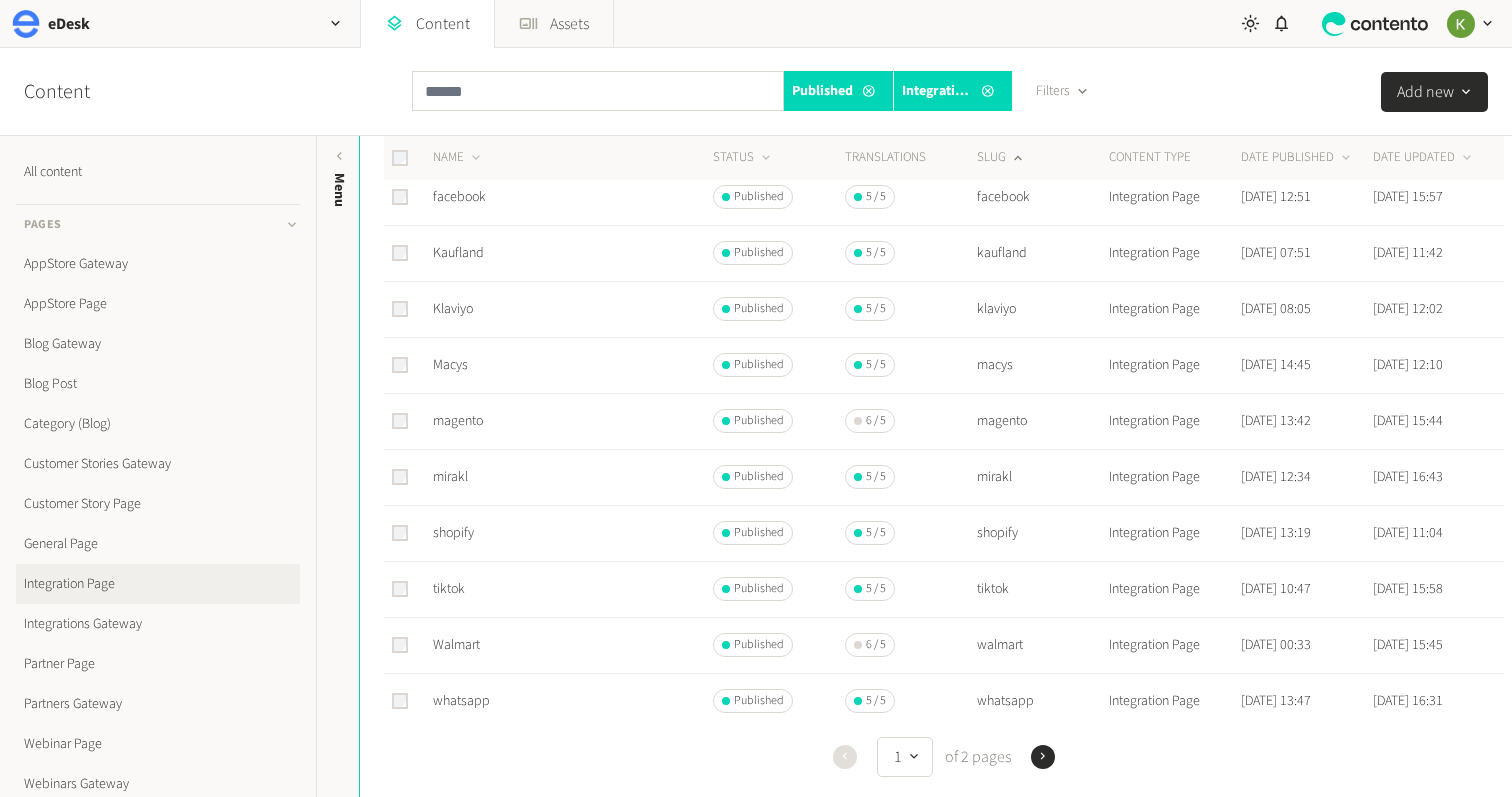 click on "walmart" 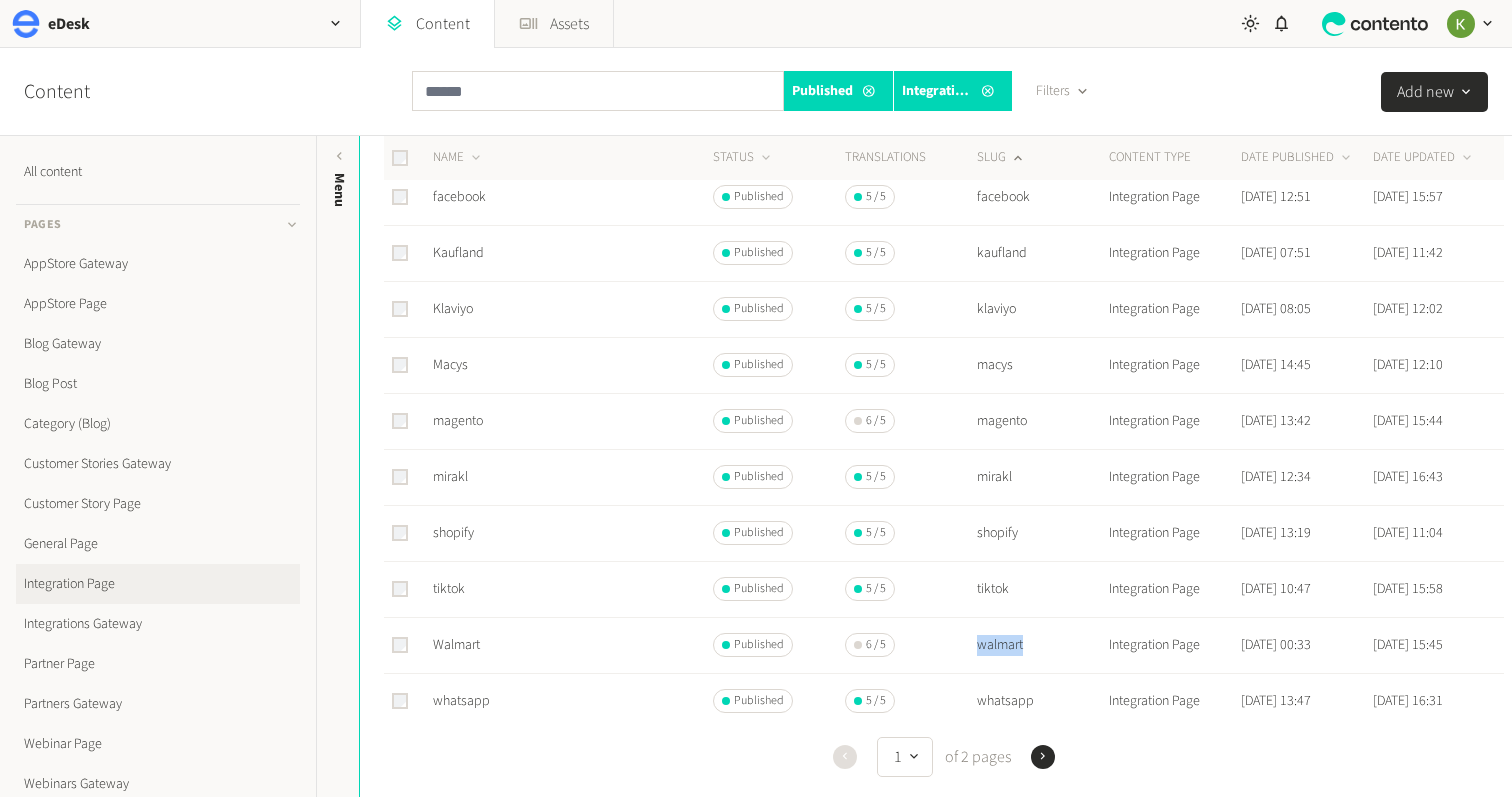 click on "walmart" 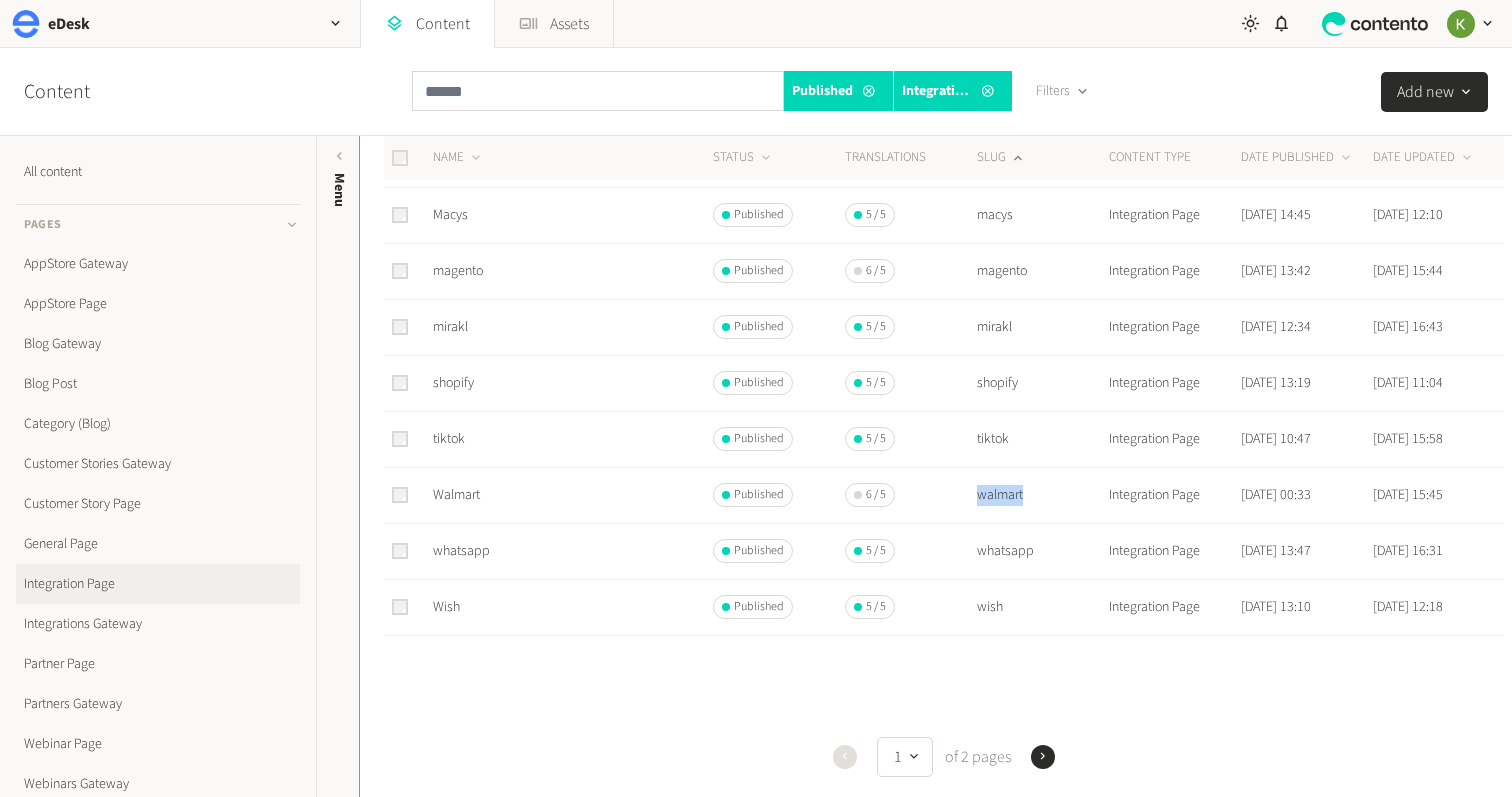 scroll, scrollTop: 811, scrollLeft: 0, axis: vertical 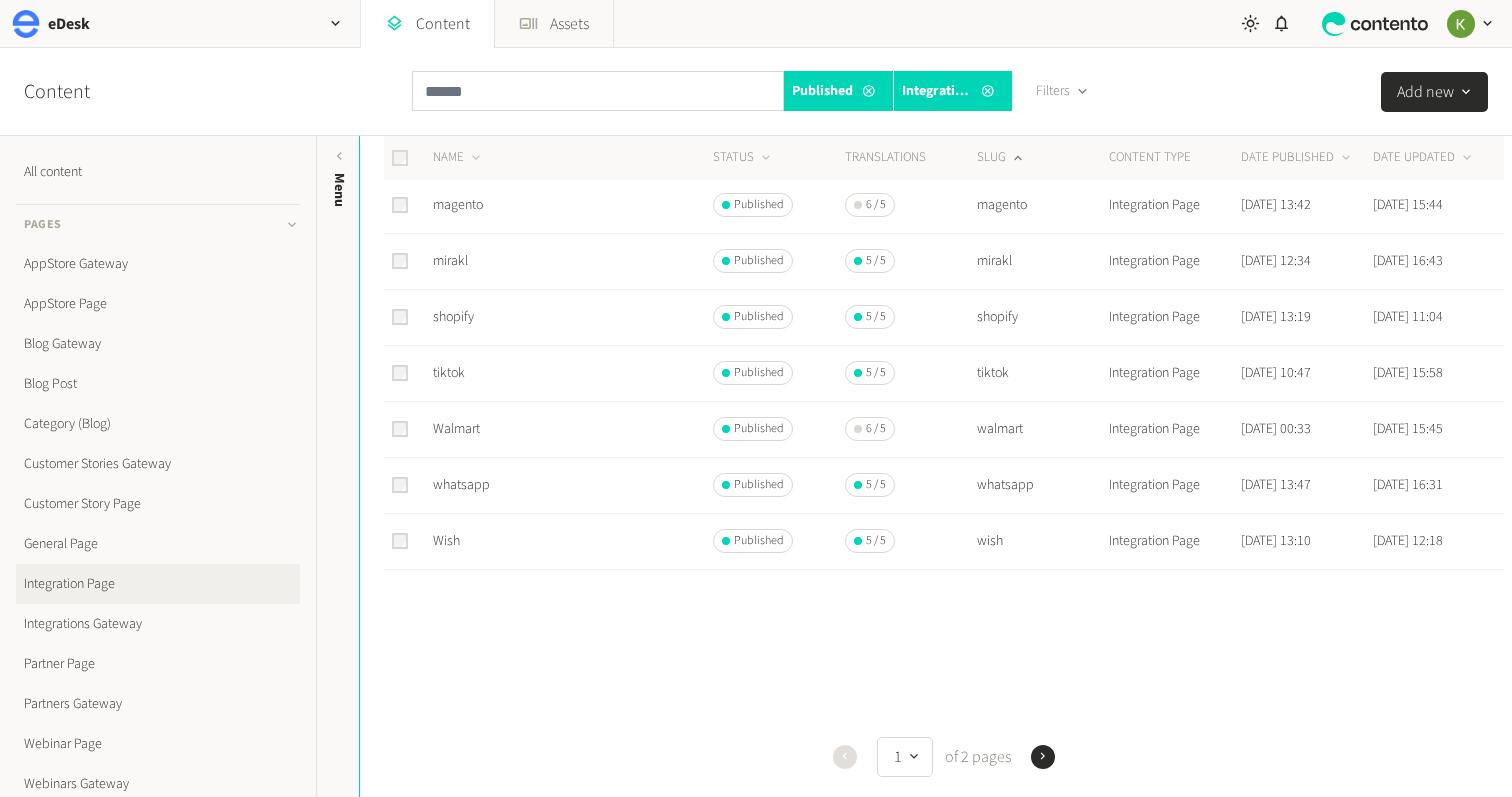 click on "whatsapp" 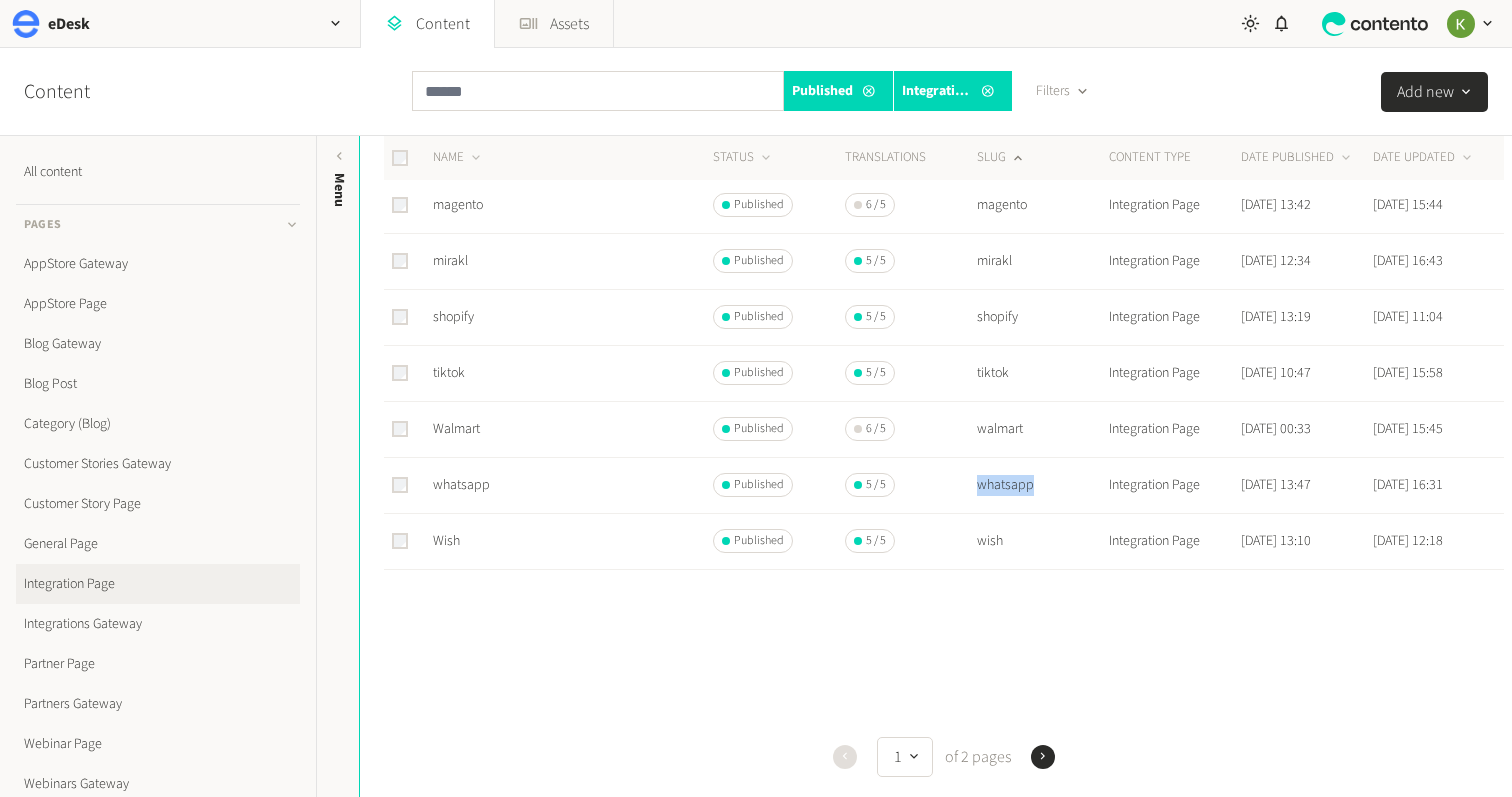 click on "whatsapp" 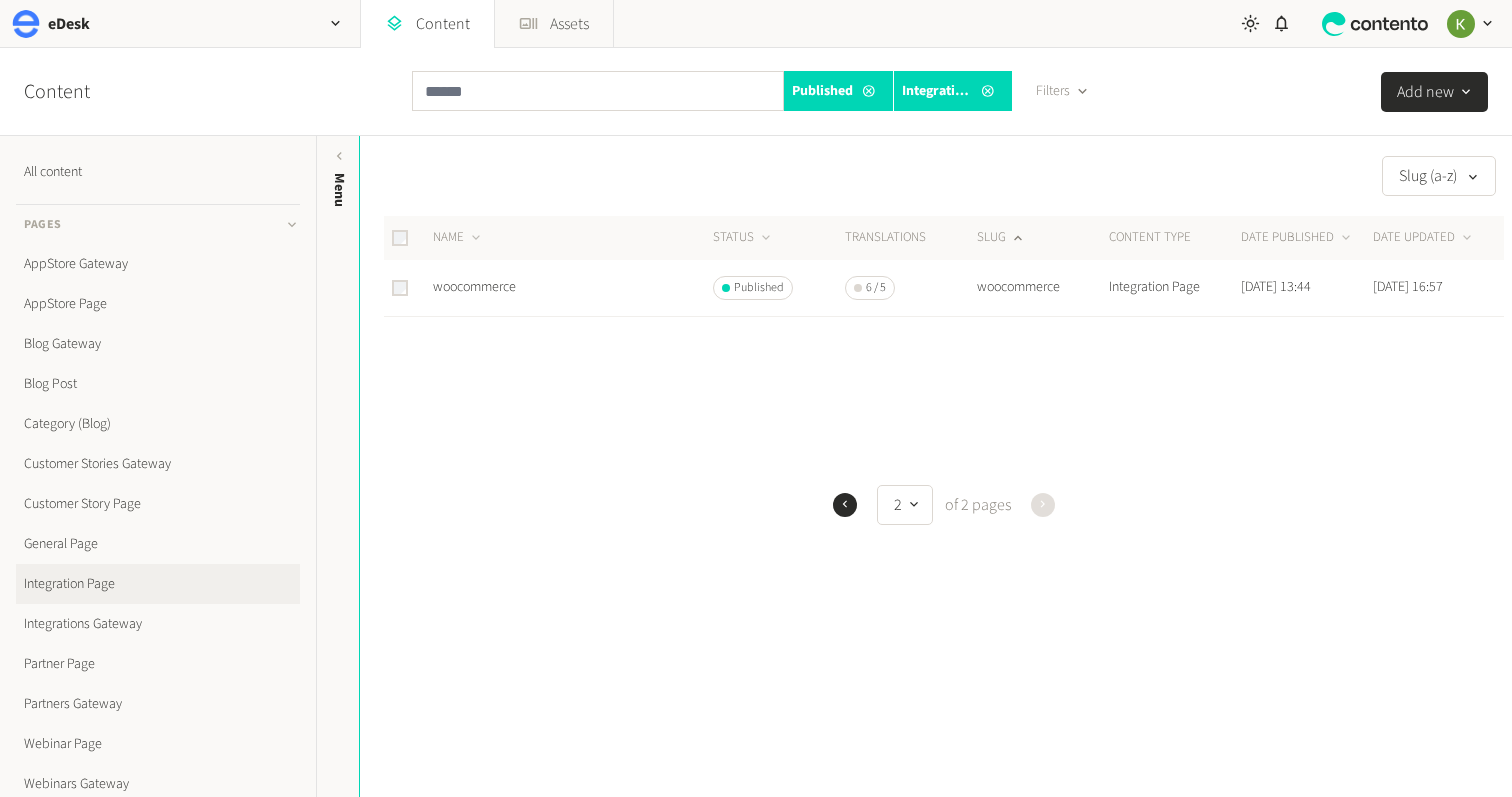 click on "woocommerce" 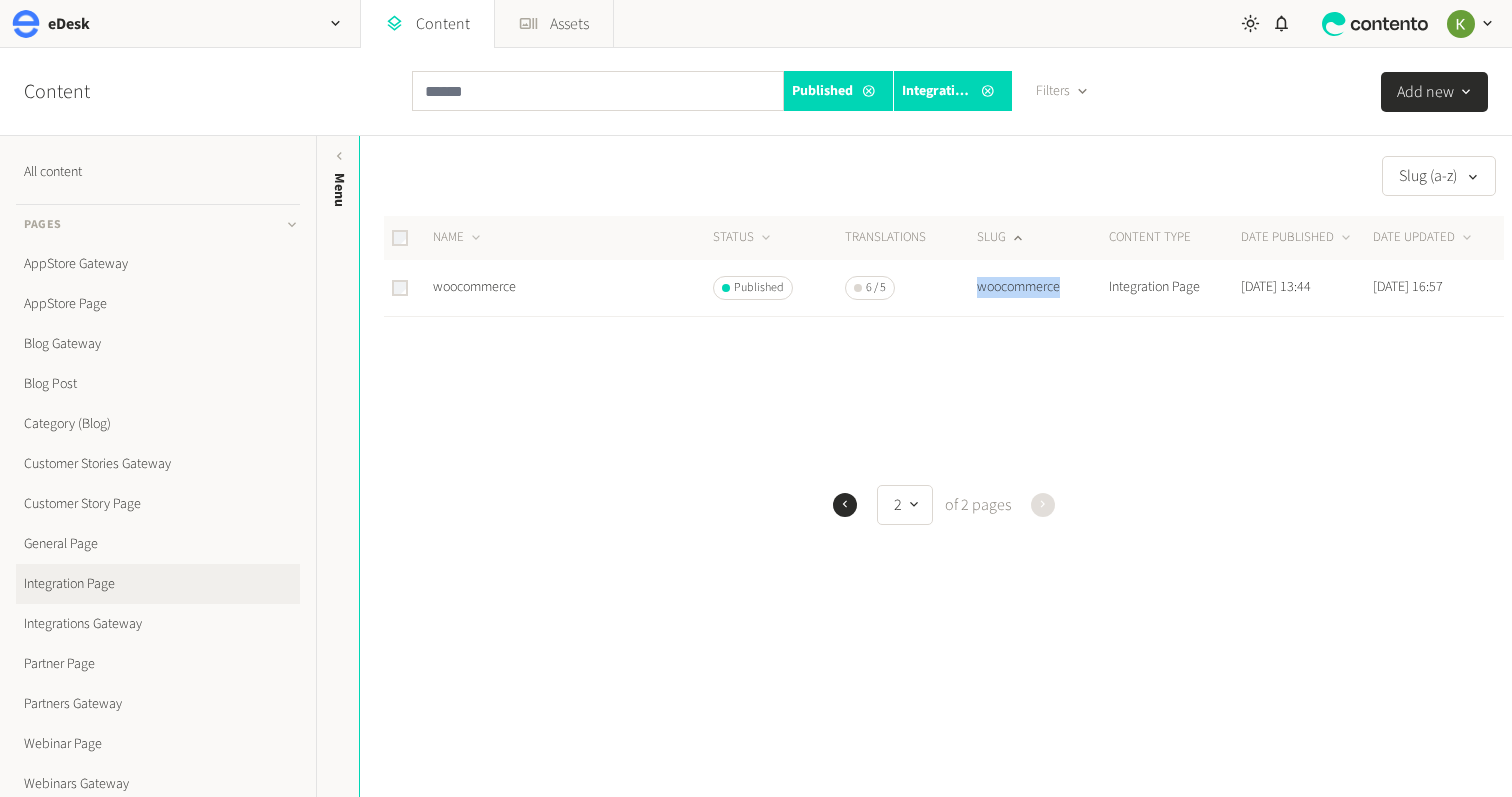 click on "woocommerce" 